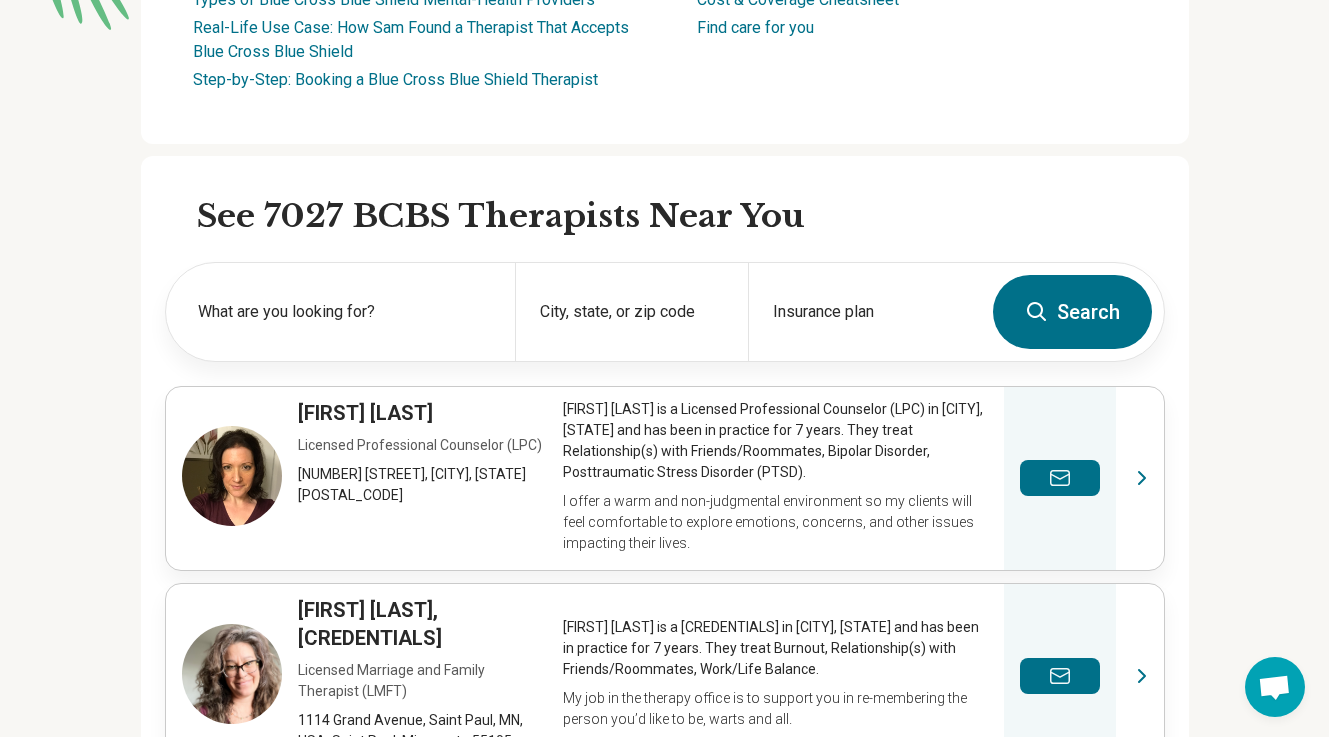 scroll, scrollTop: 431, scrollLeft: 0, axis: vertical 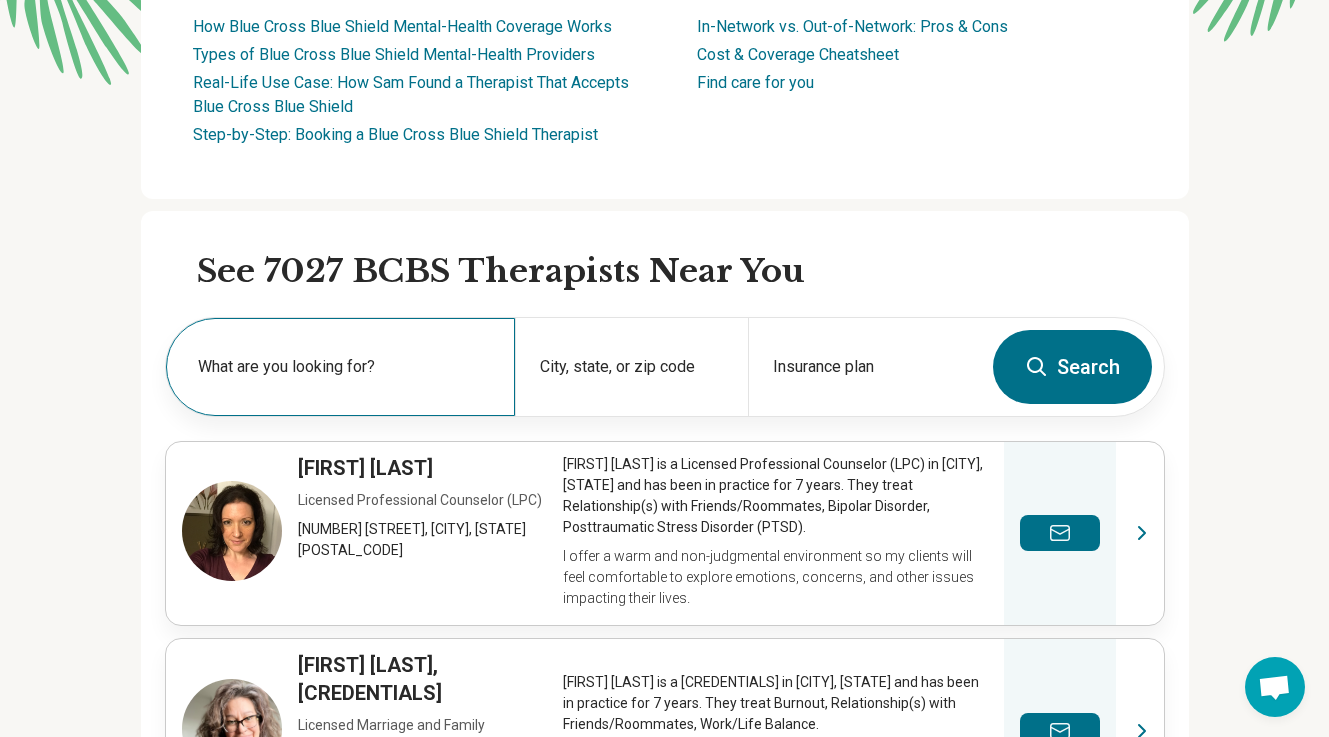 click on "What are you looking for?" at bounding box center [344, 367] 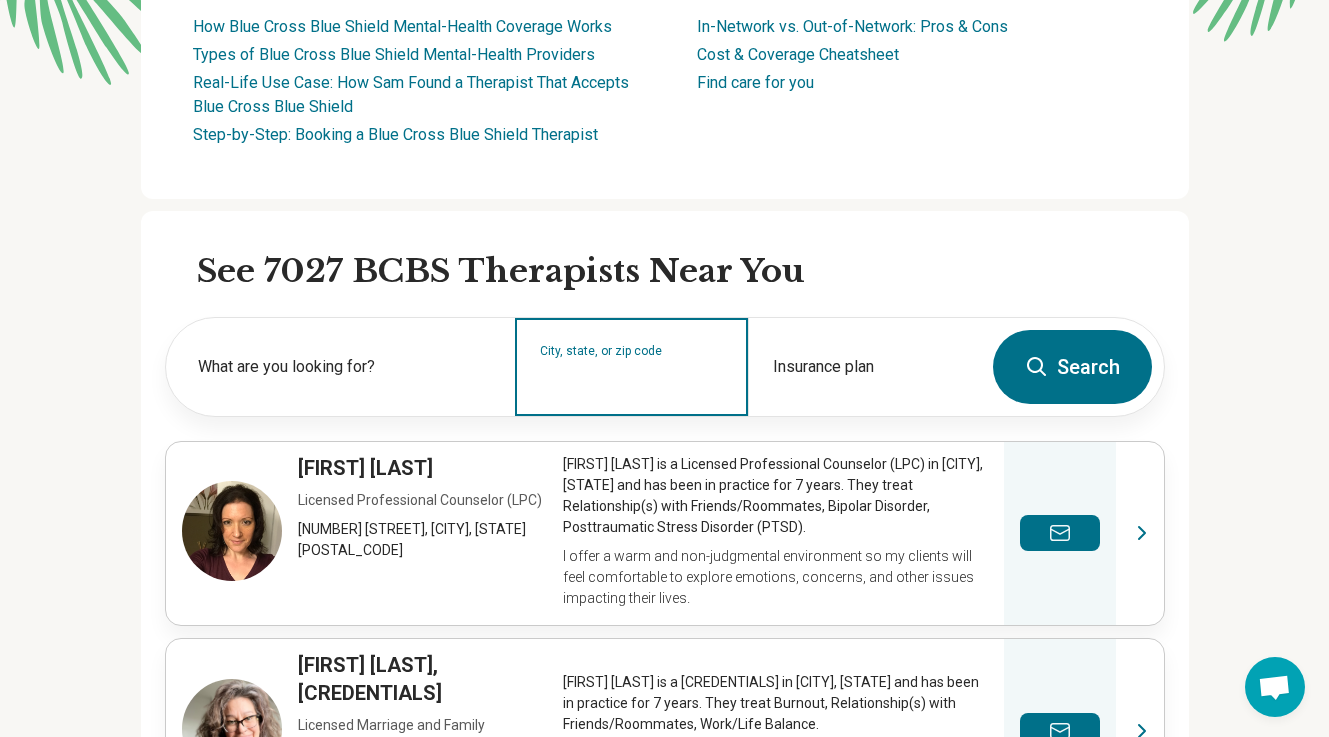click on "City, state, or zip code" at bounding box center [632, 380] 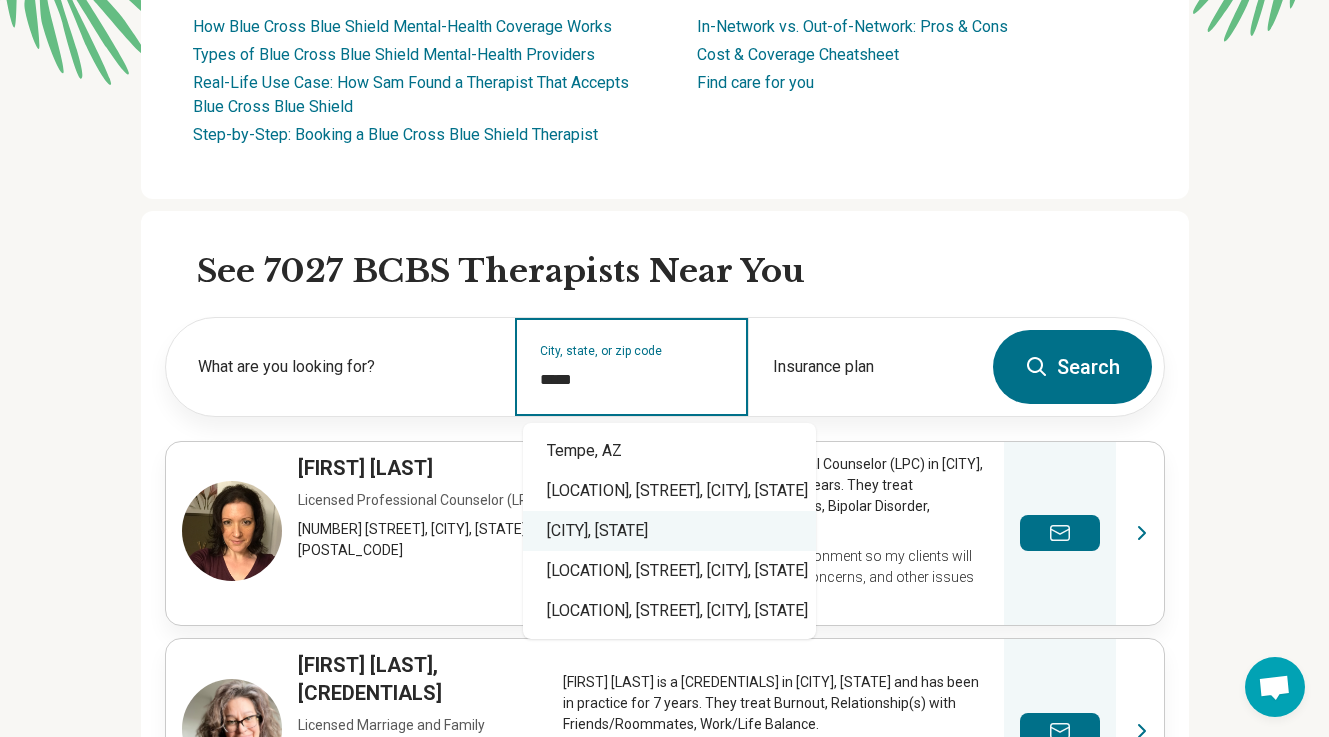 click on "Tempe Town Lake, Tempe, AZ" at bounding box center [669, 531] 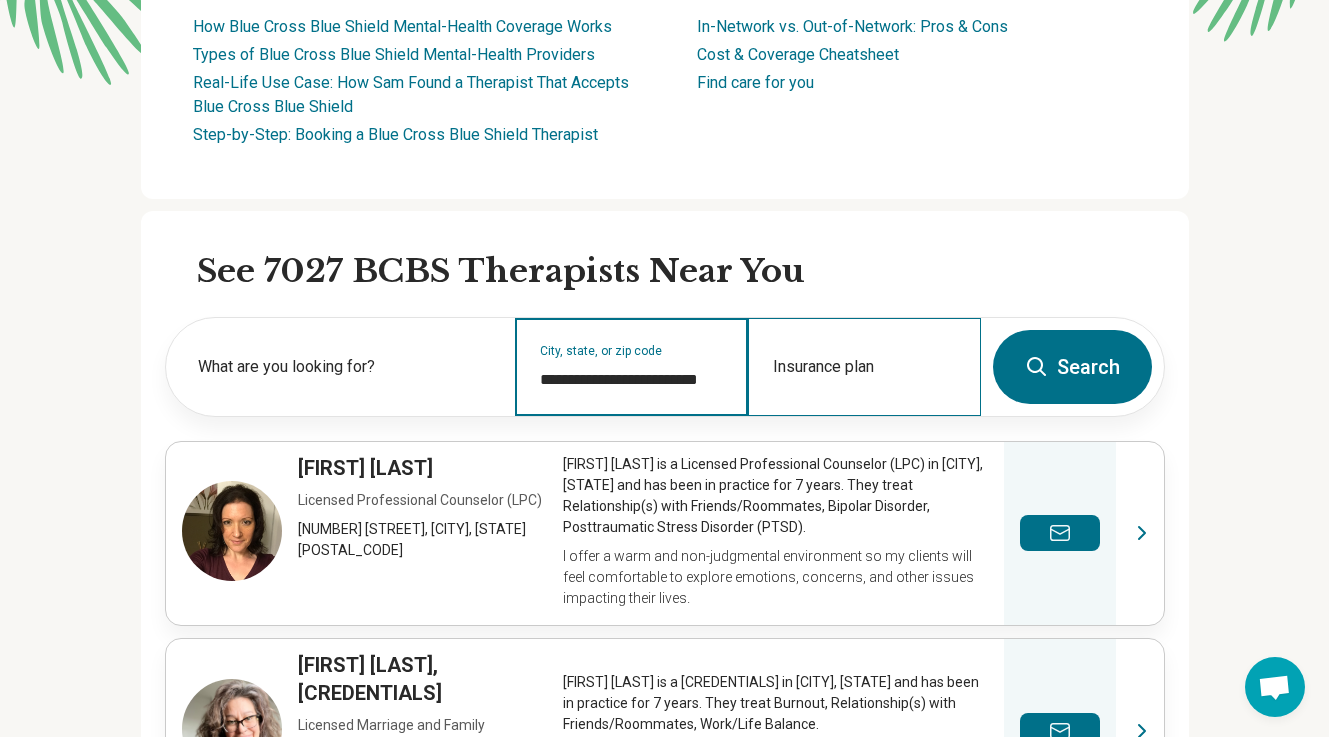 type on "**********" 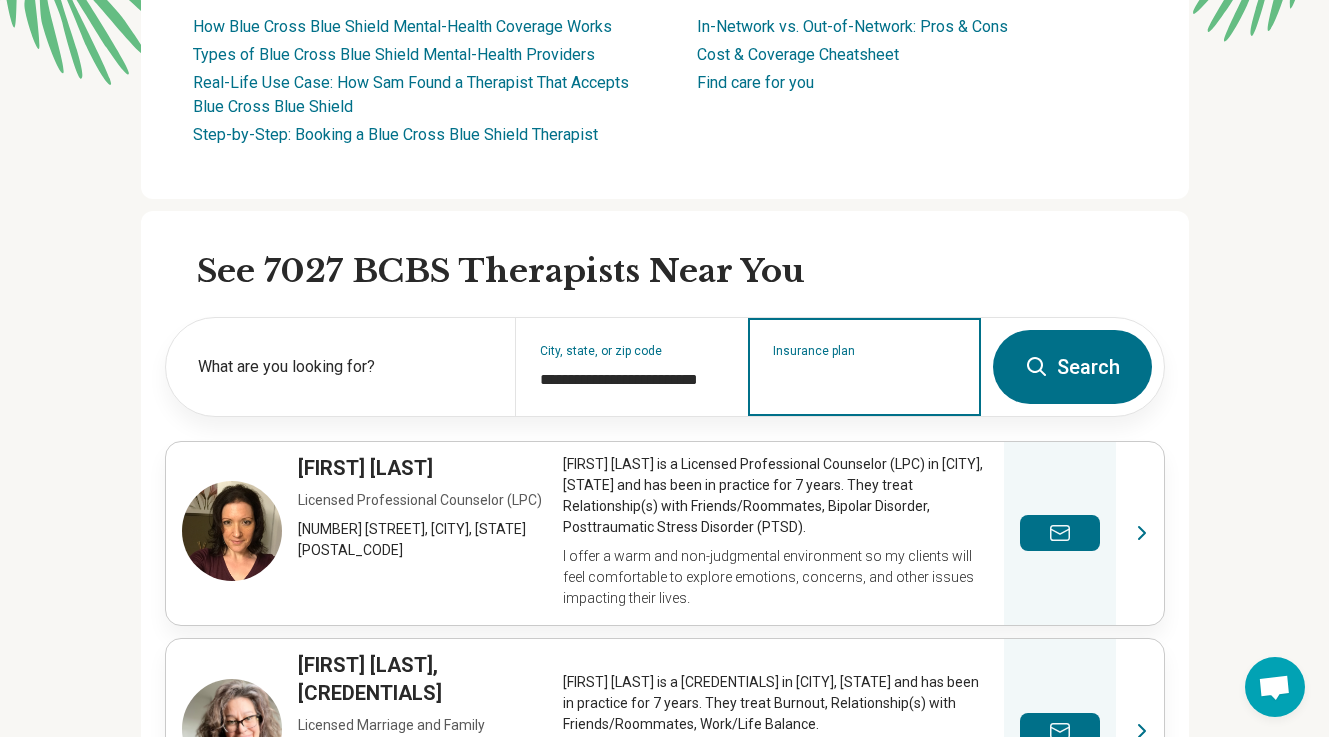 click on "Insurance plan" at bounding box center (865, 380) 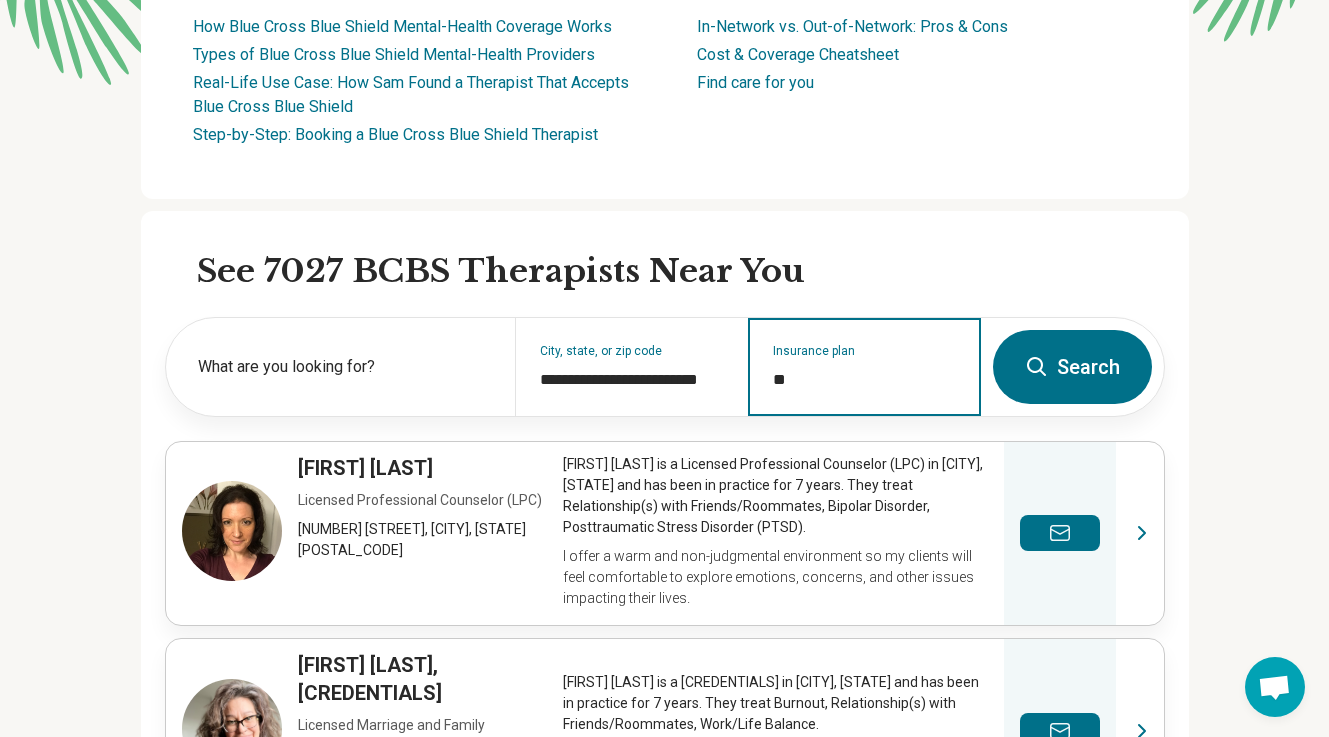 type on "*" 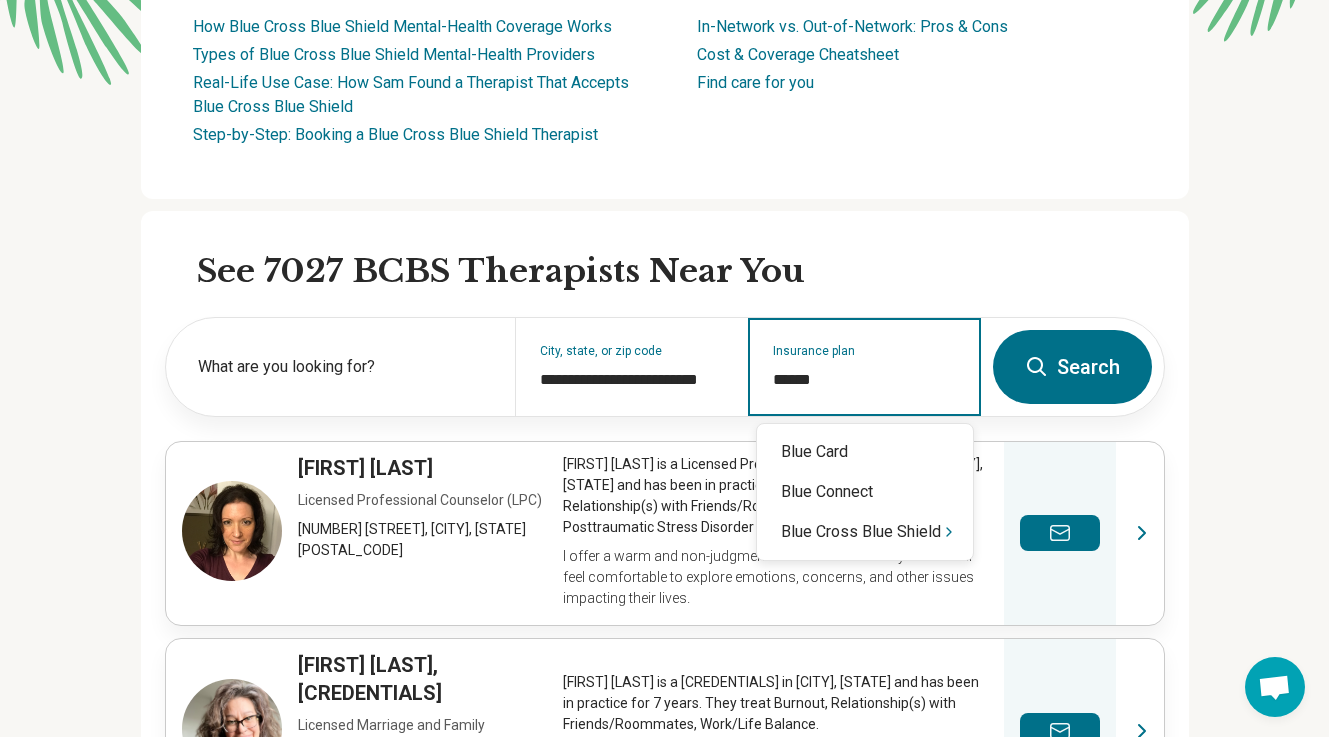 type on "*******" 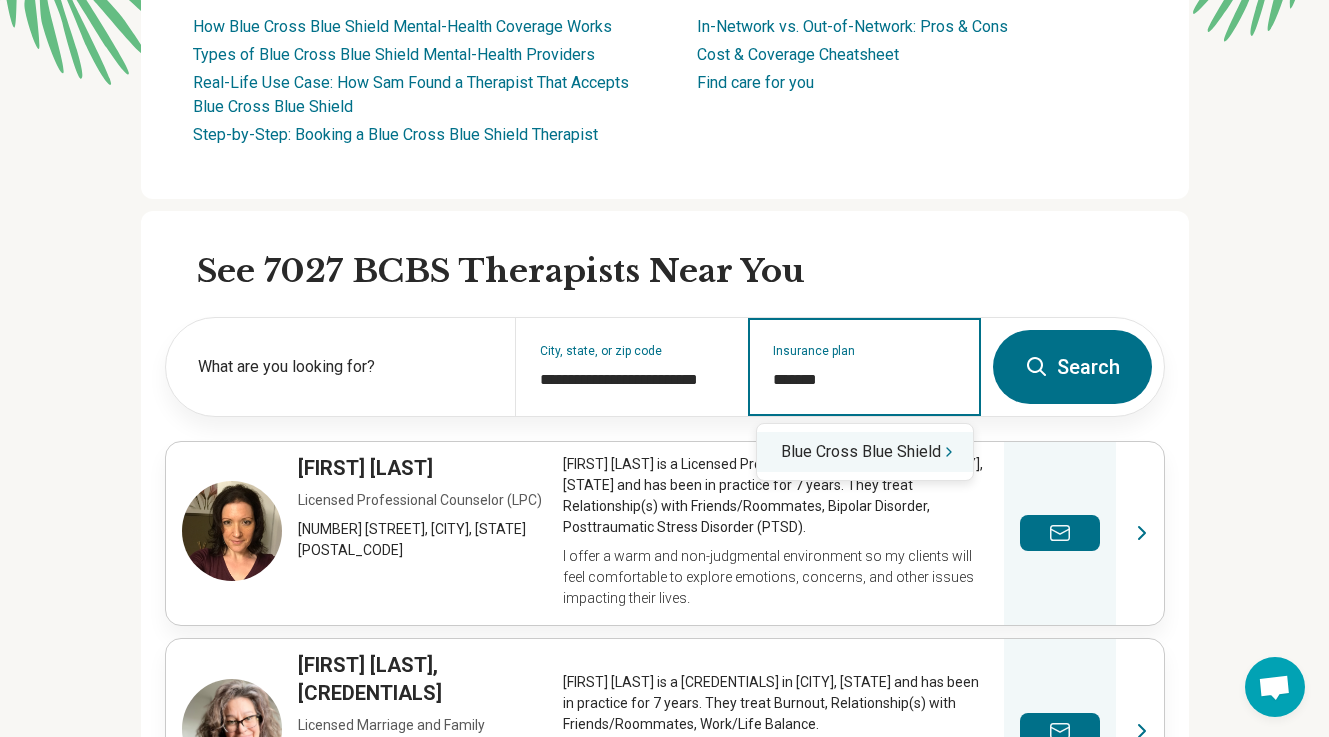 click 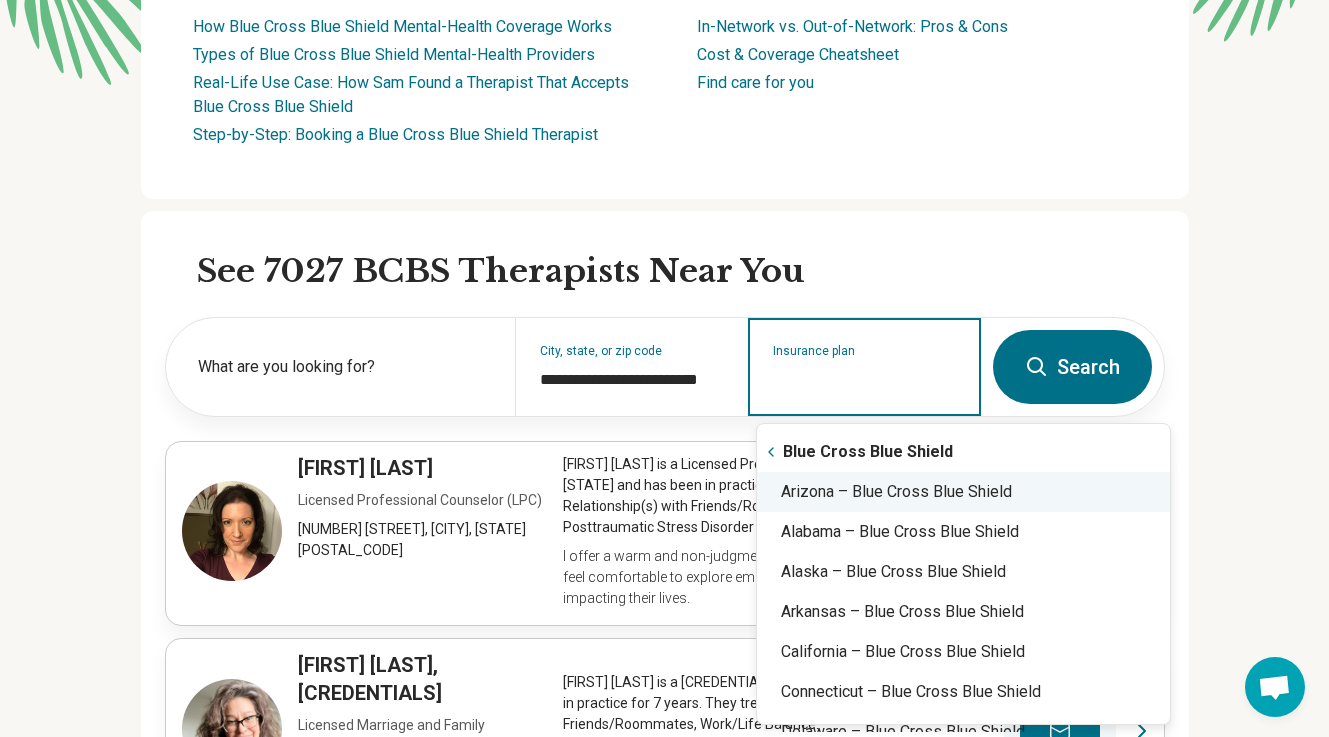 click on "Arizona – Blue Cross Blue Shield" at bounding box center (963, 492) 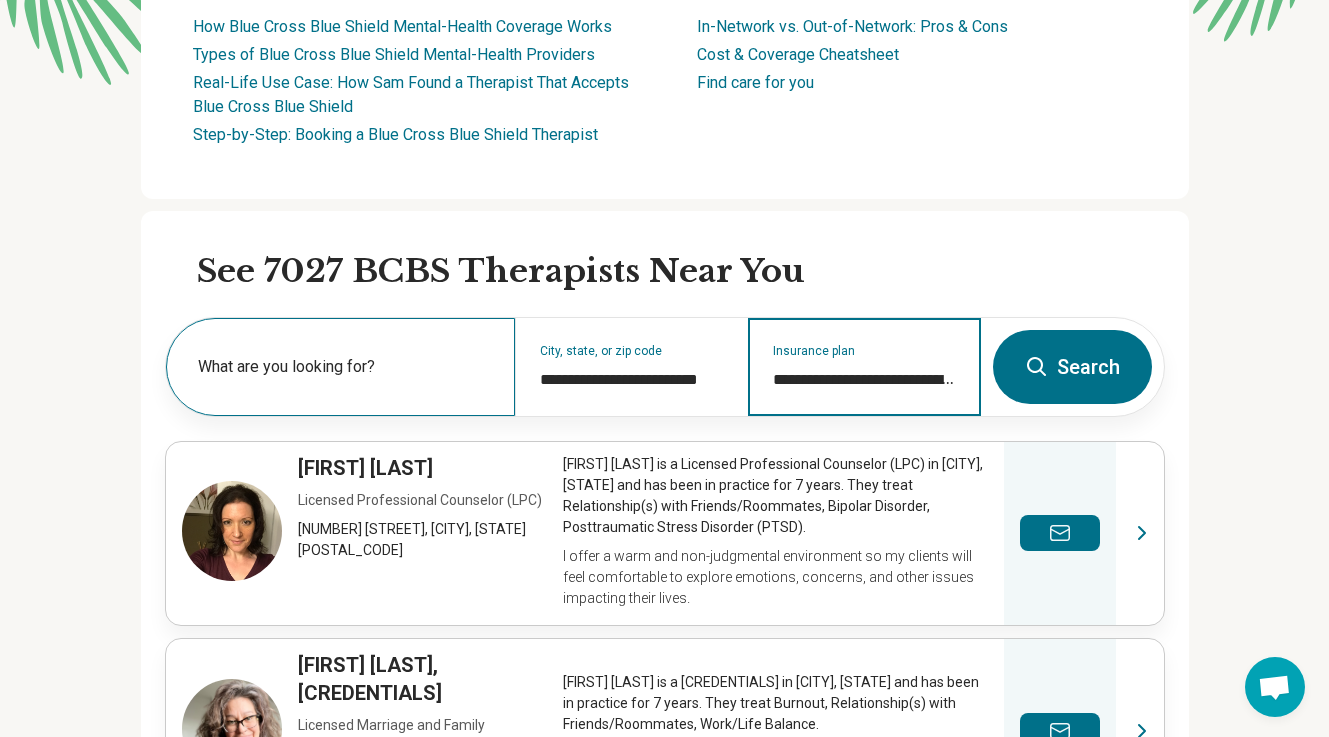 type on "**********" 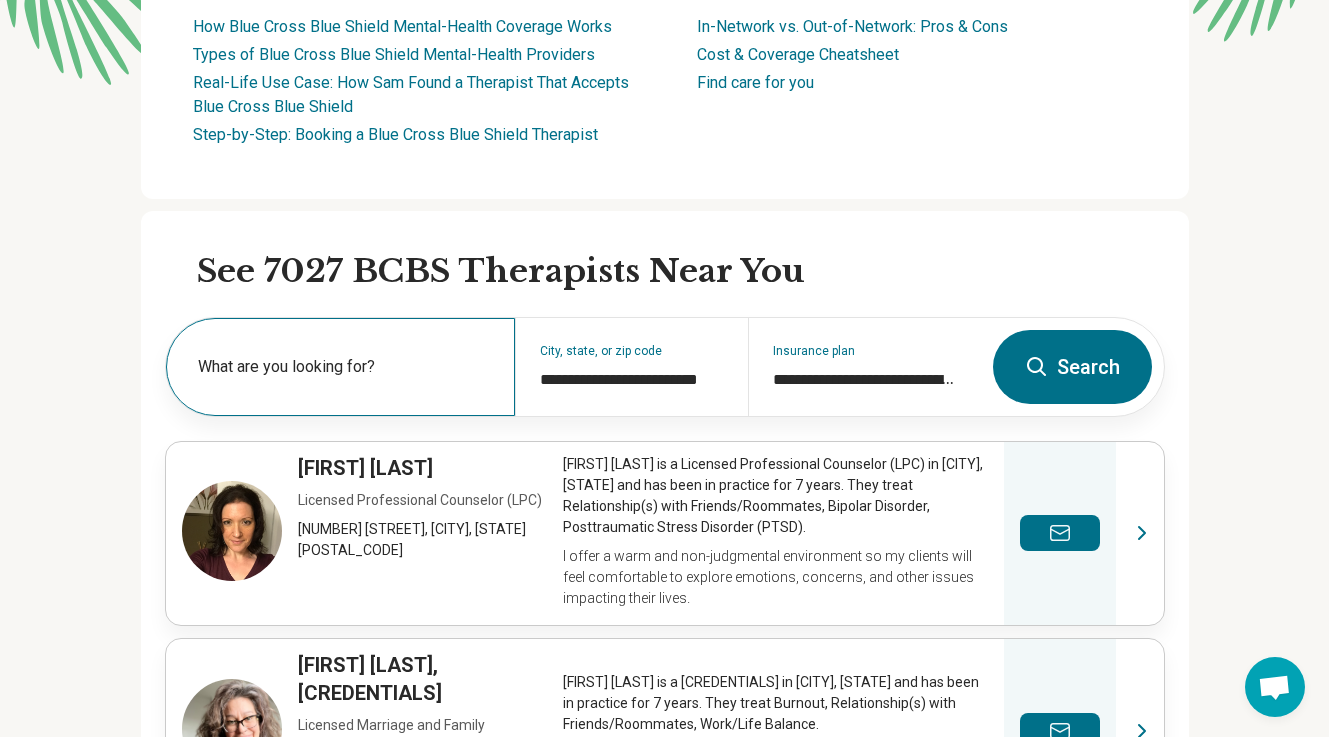 click on "What are you looking for?" at bounding box center (340, 367) 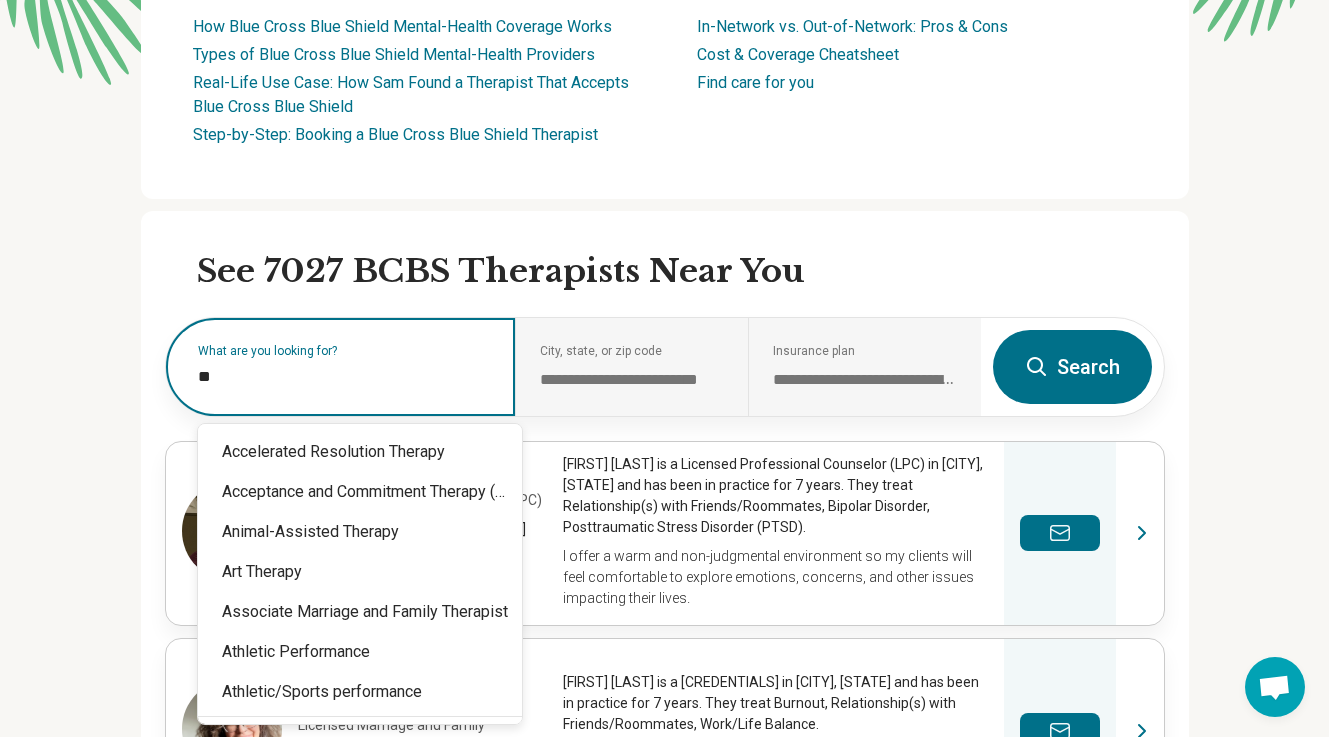type on "*" 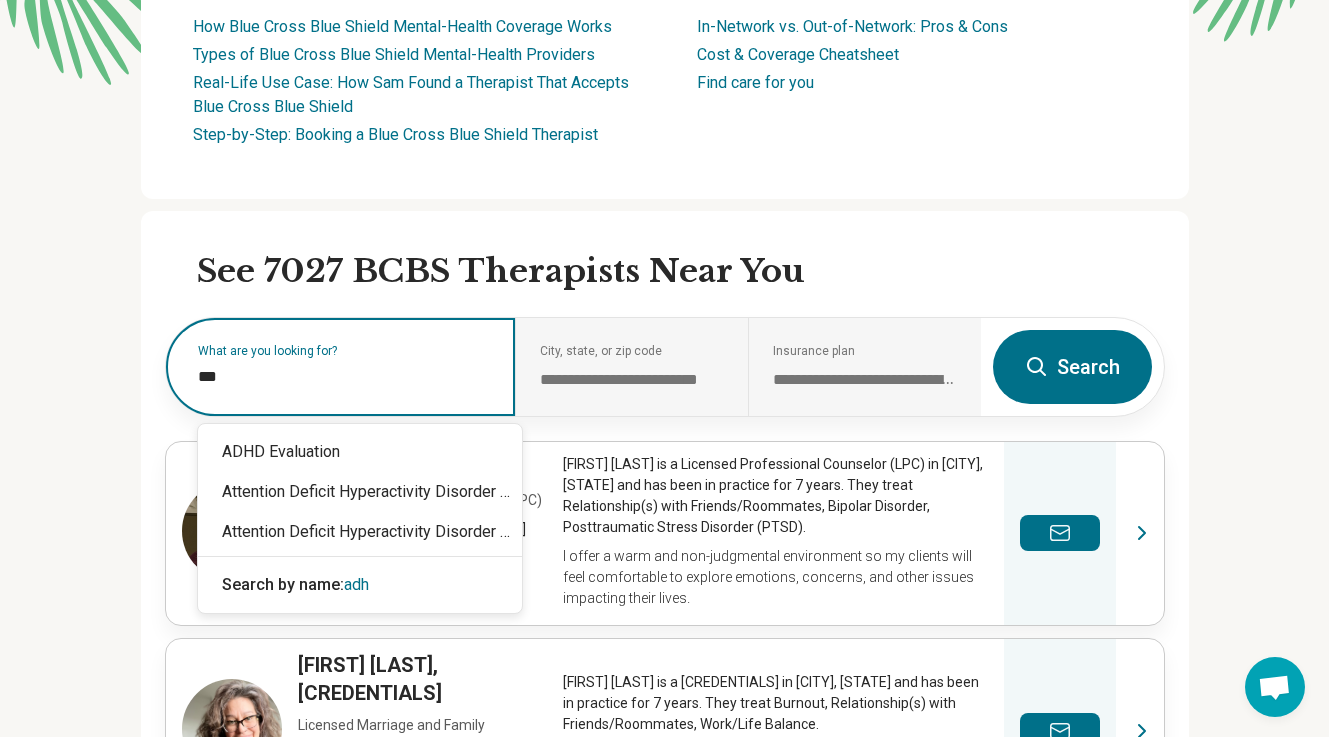 type on "****" 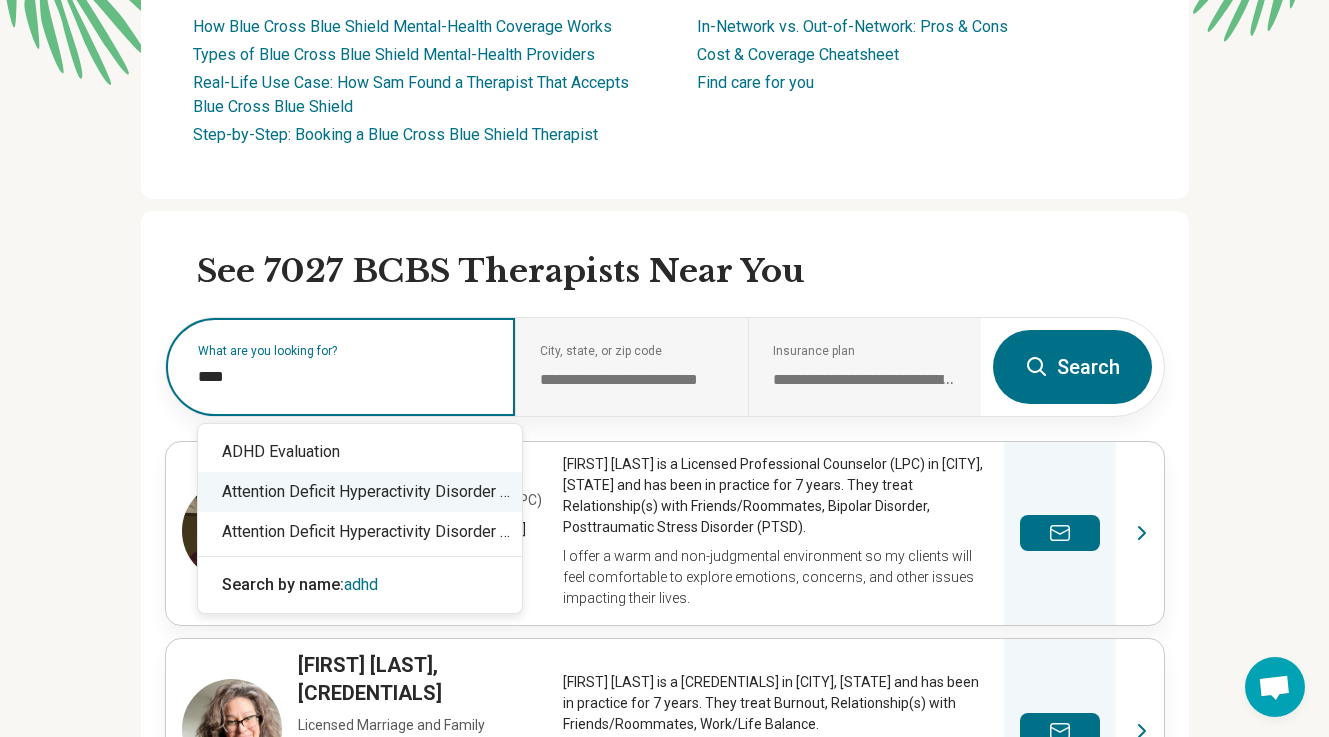 click on "Attention Deficit Hyperactivity Disorder (ADHD)" at bounding box center [360, 492] 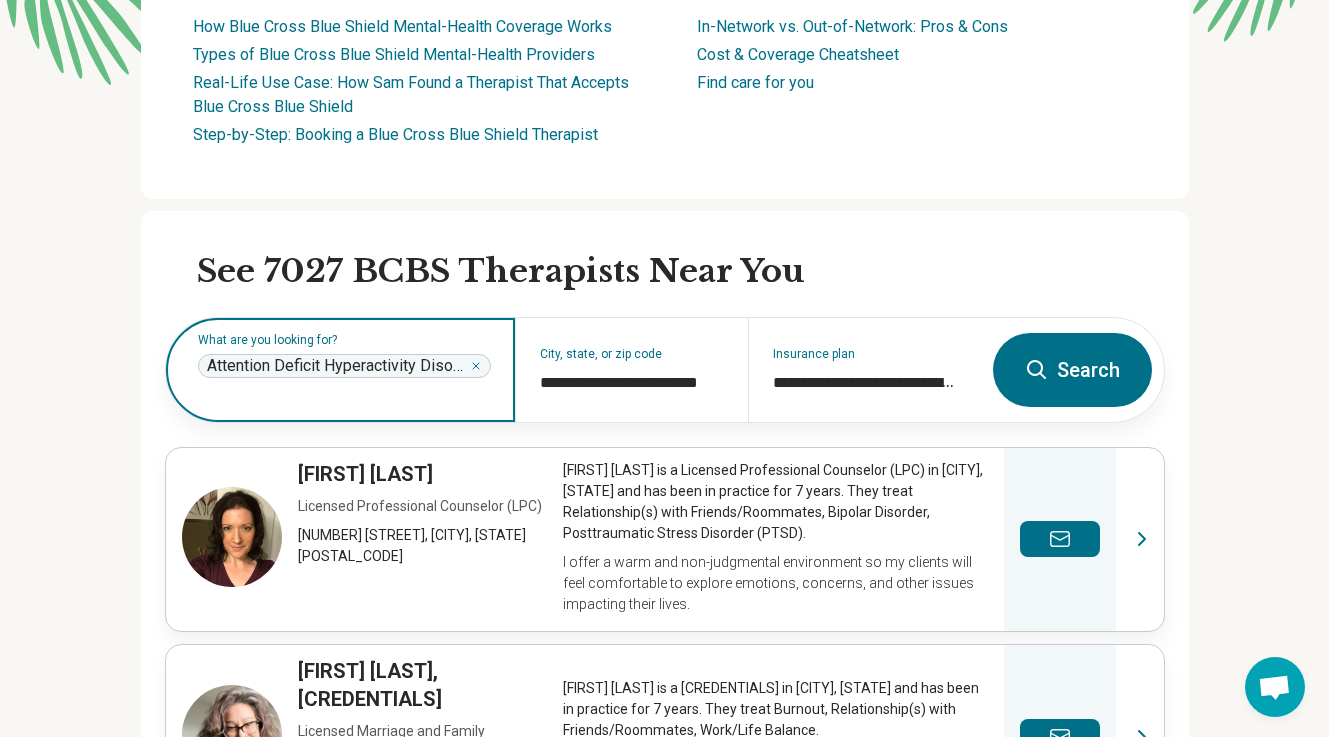 click 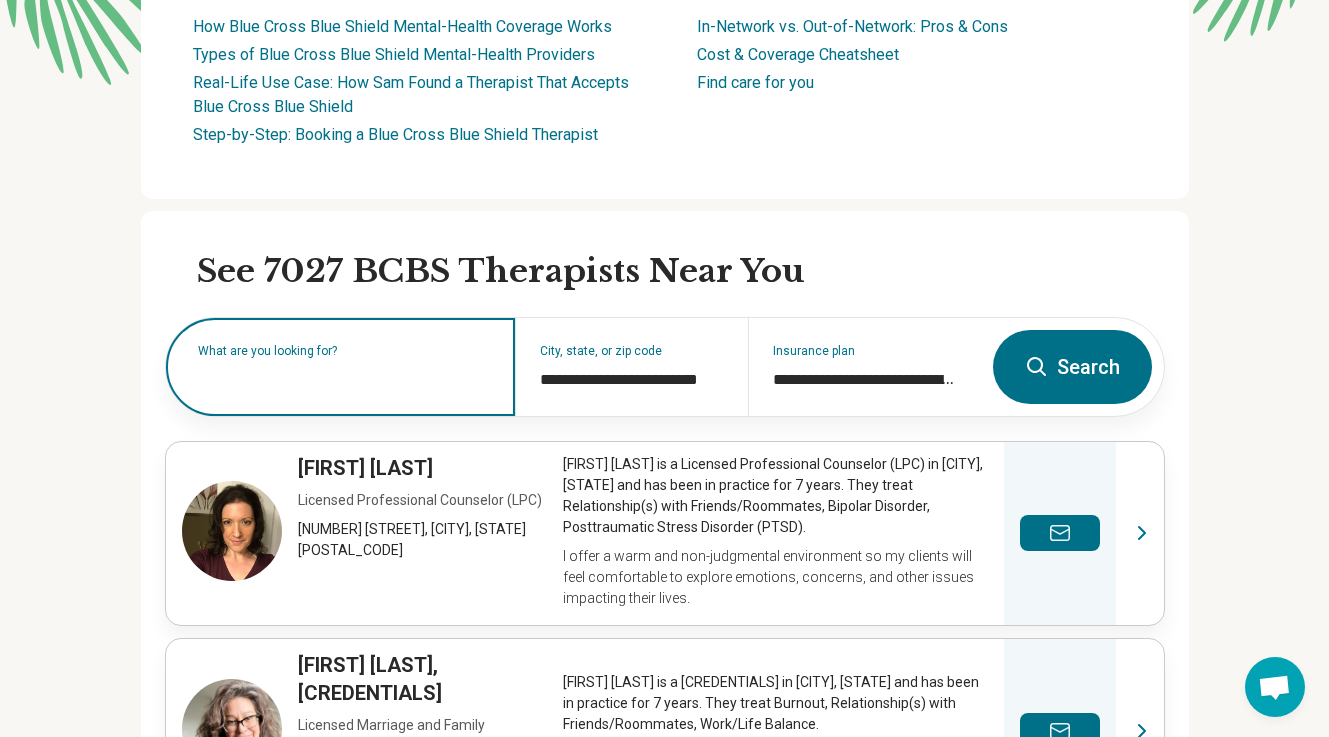click on "Search" at bounding box center [1072, 367] 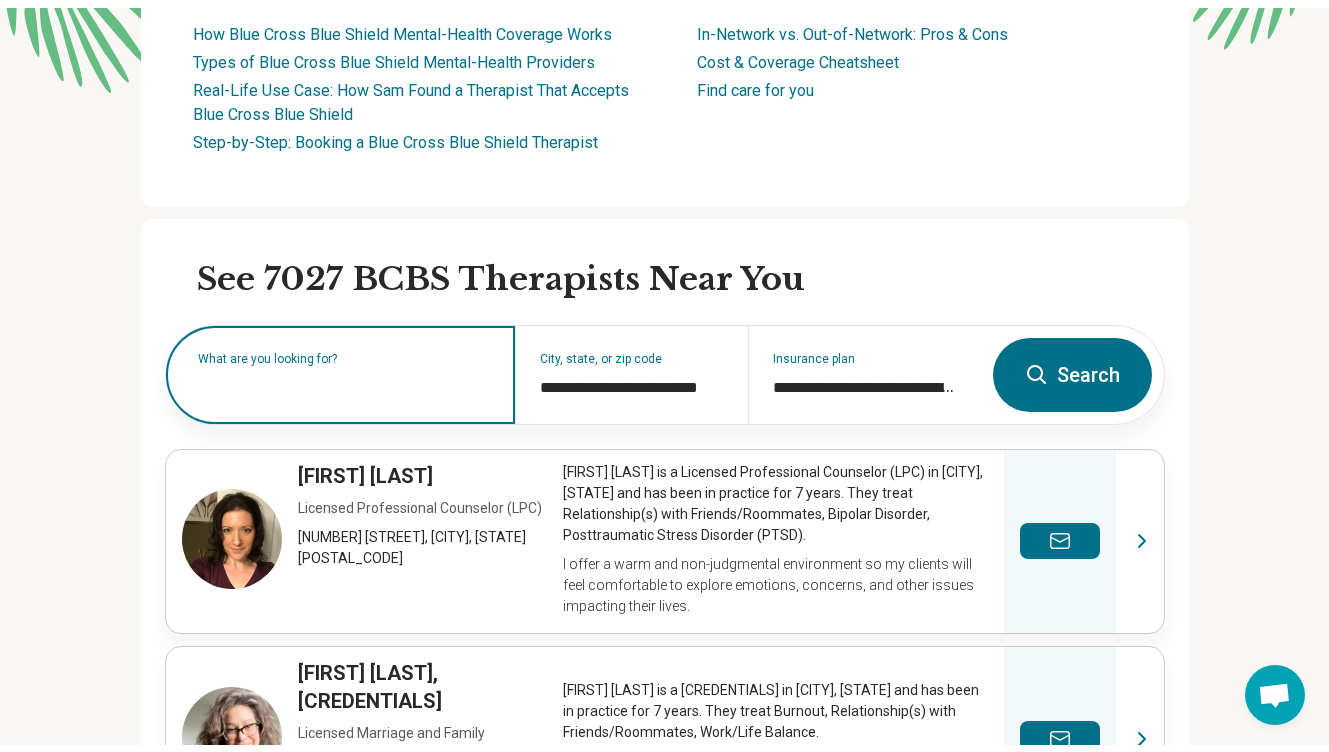 scroll, scrollTop: 0, scrollLeft: 0, axis: both 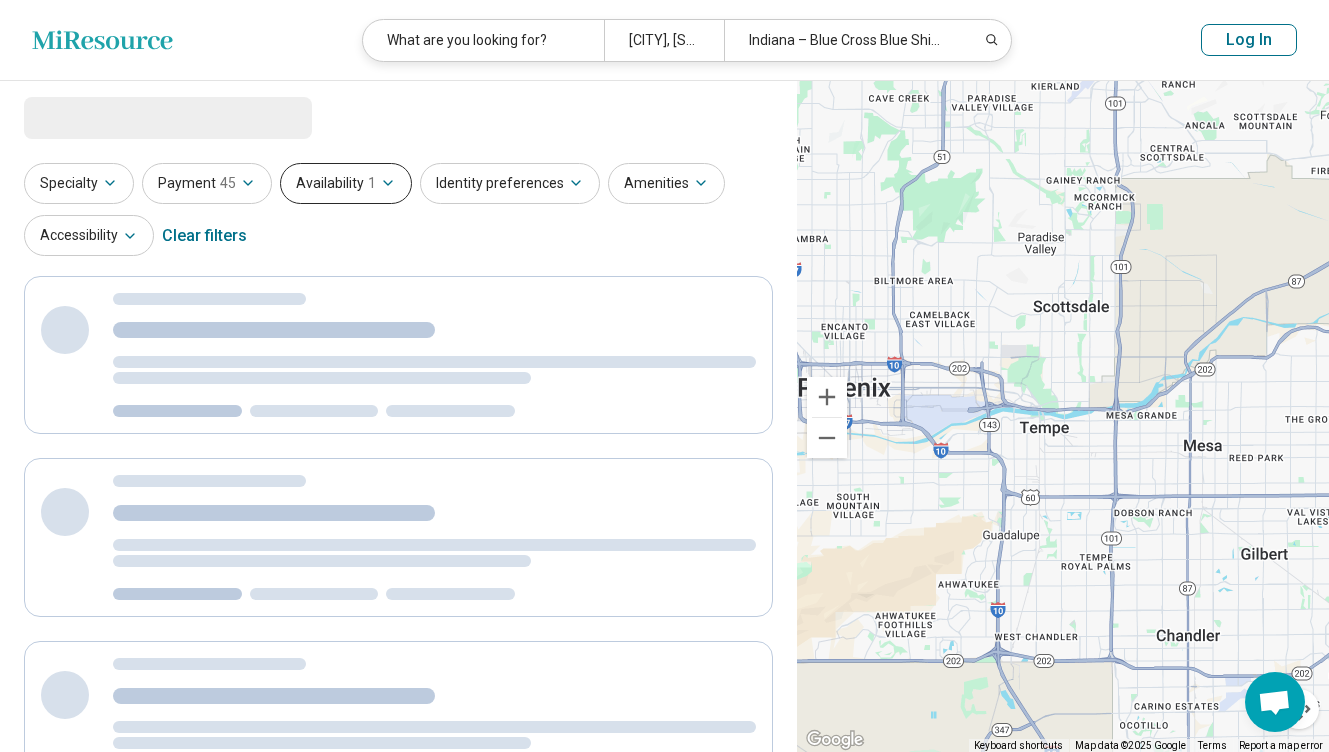 click on "Availability 1" at bounding box center (346, 183) 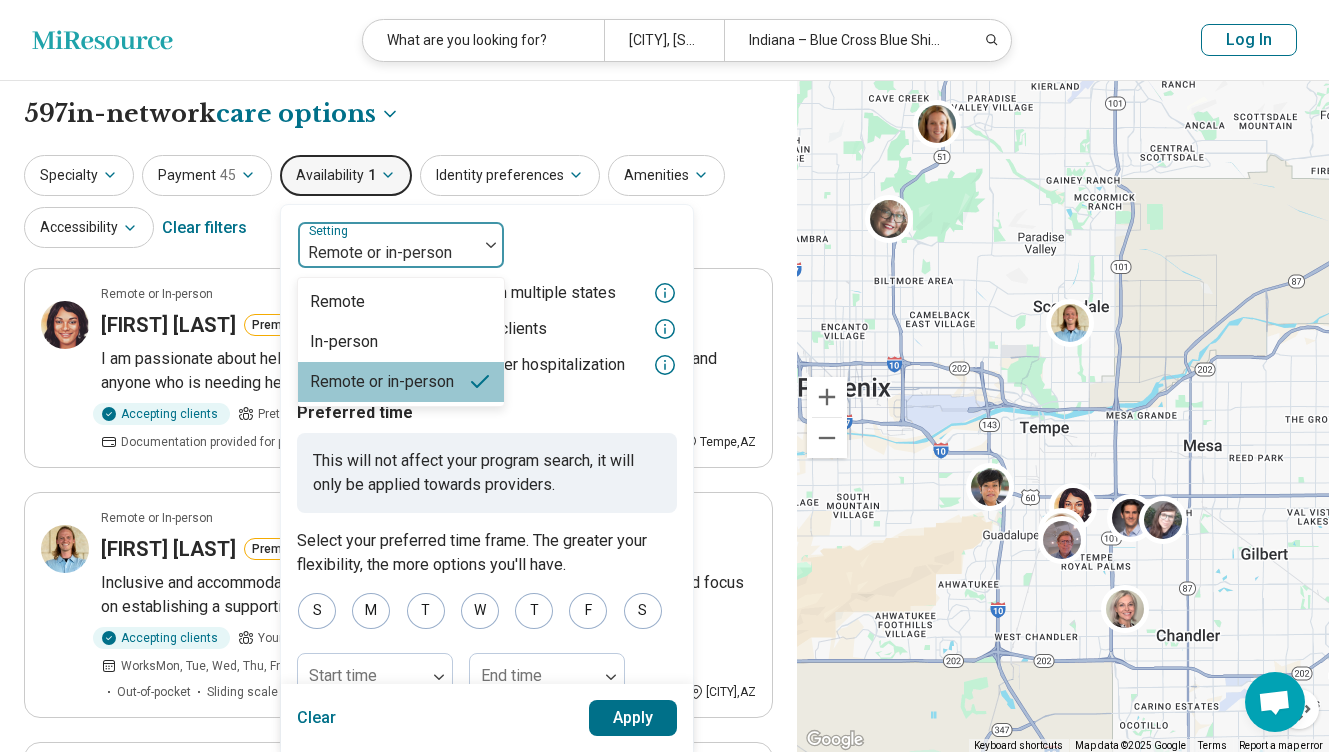click at bounding box center (388, 253) 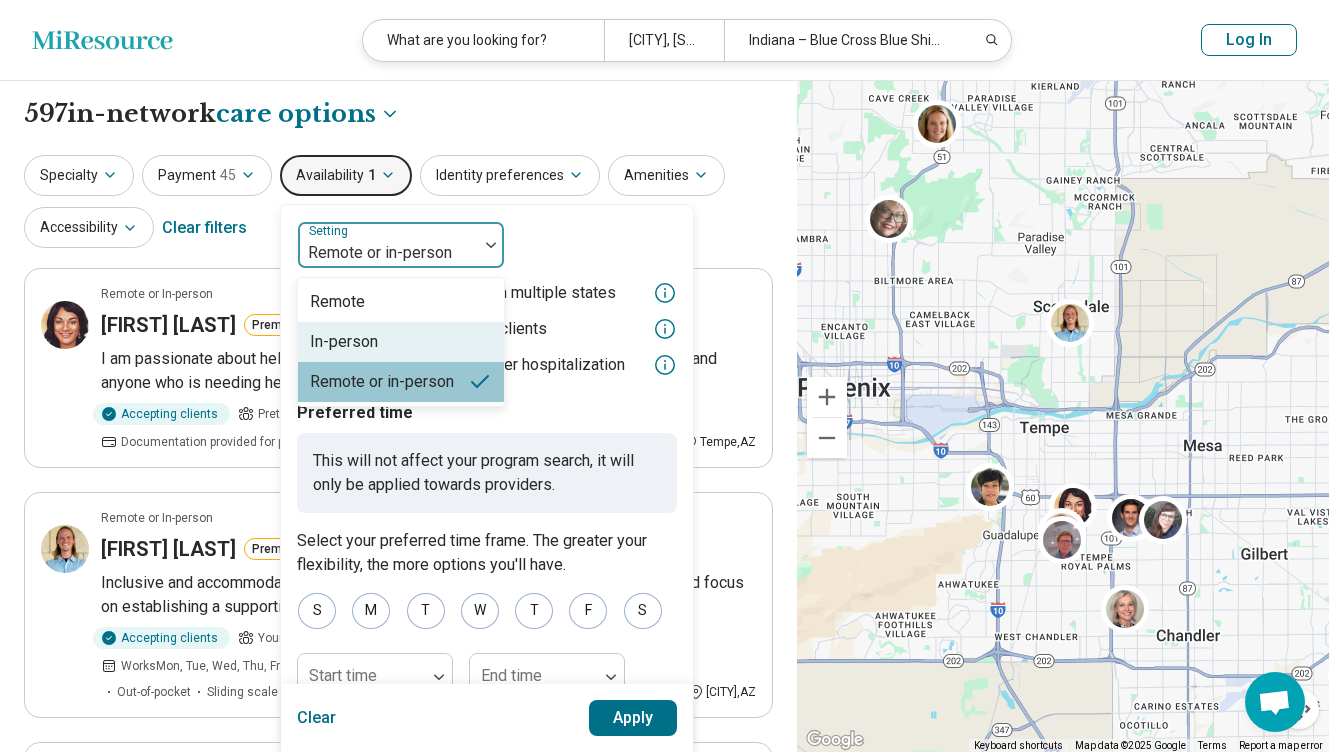 click on "In-person" at bounding box center (401, 342) 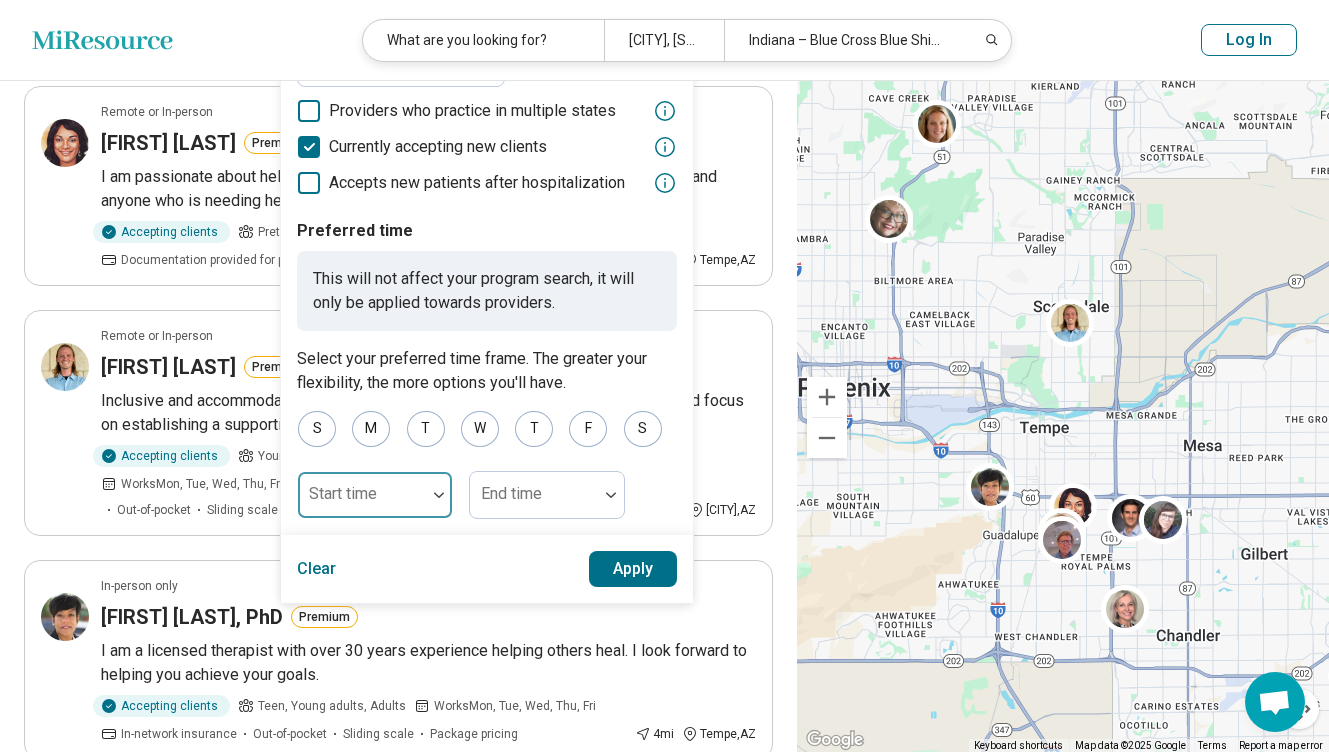 scroll, scrollTop: 186, scrollLeft: 0, axis: vertical 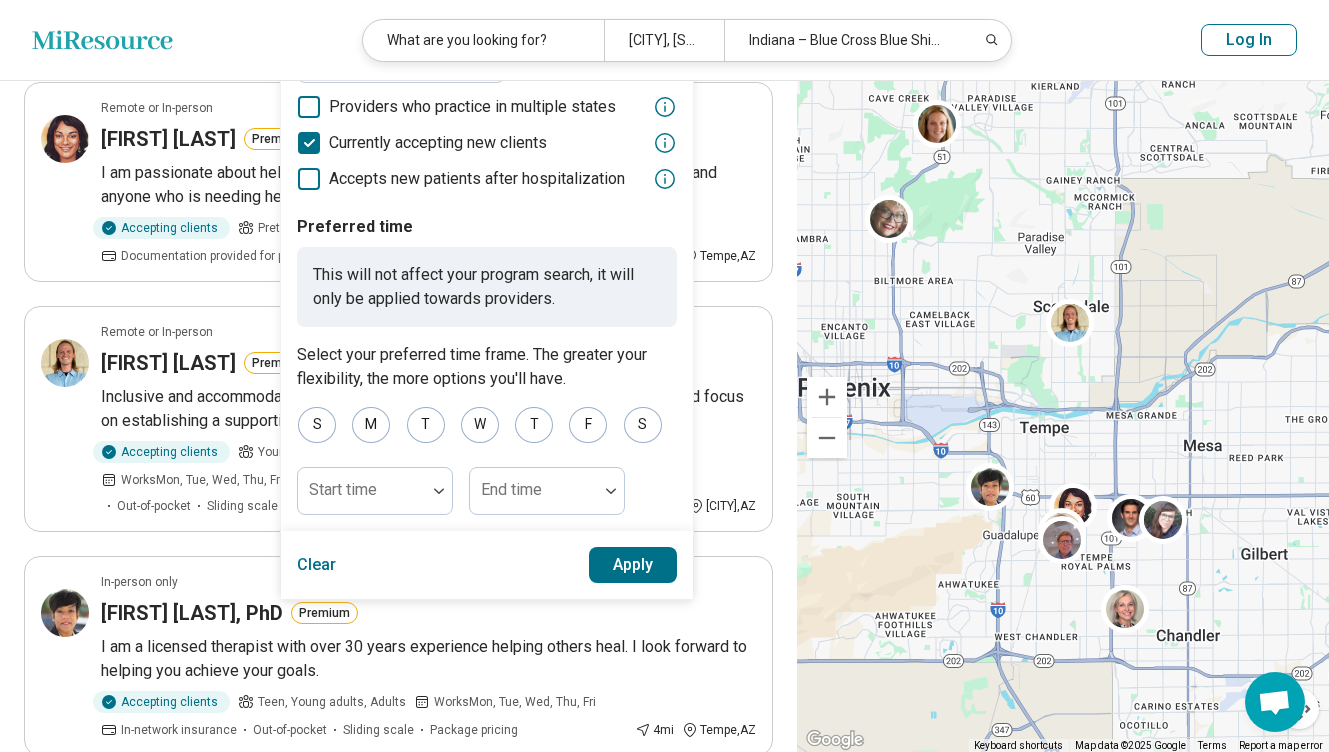 click on "Apply" at bounding box center (633, 565) 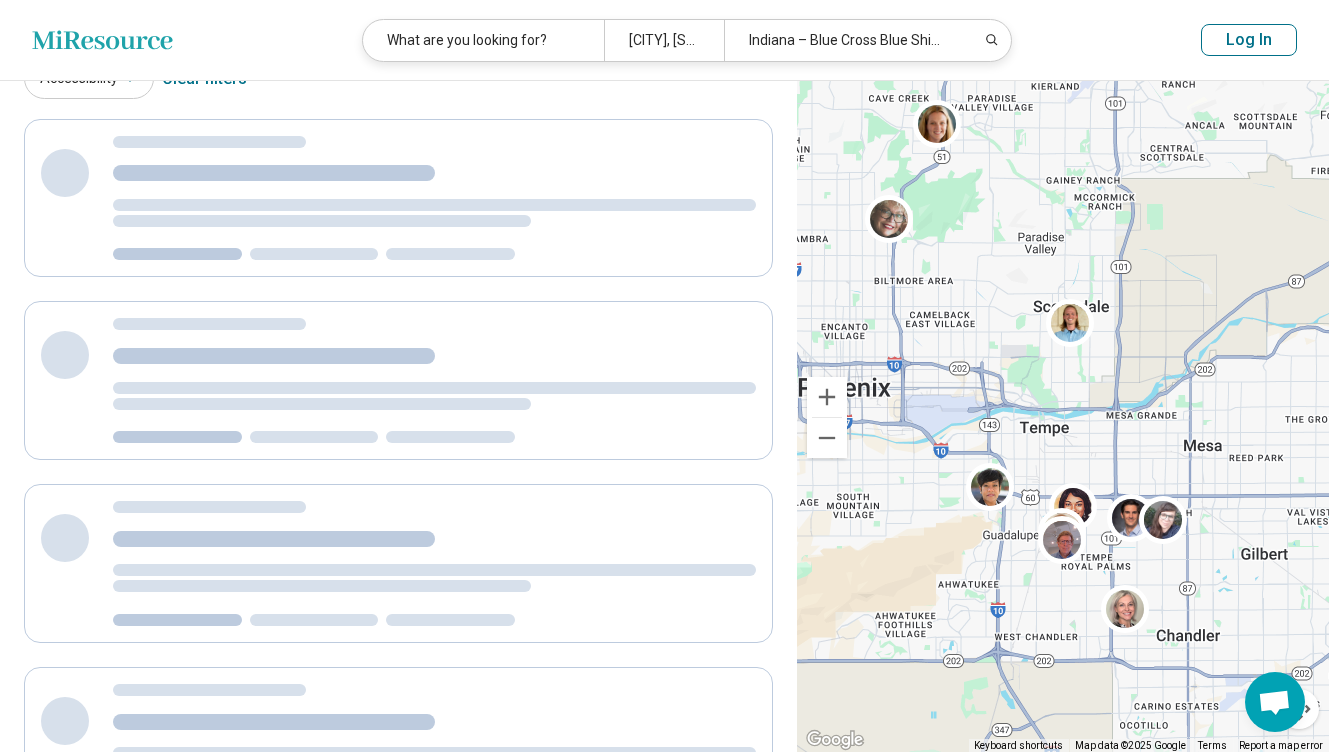 scroll, scrollTop: 0, scrollLeft: 0, axis: both 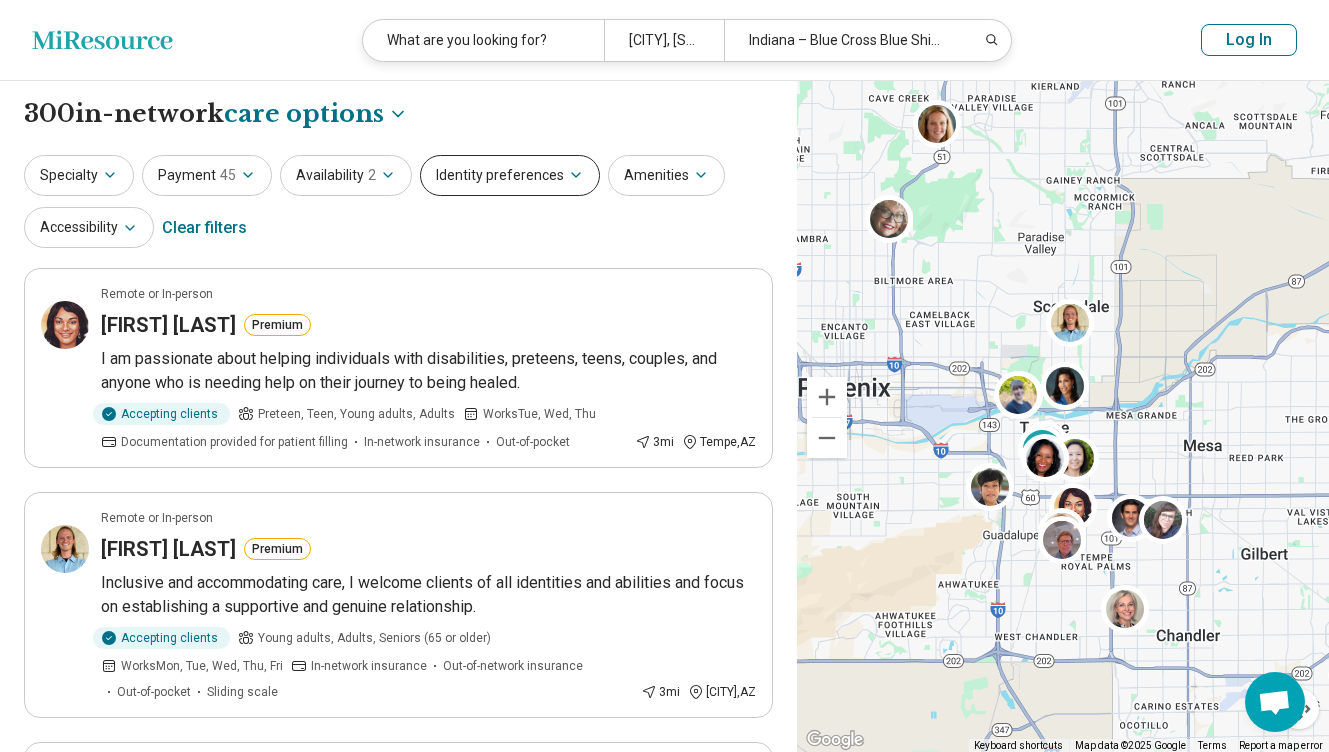 click on "Identity preferences" at bounding box center (510, 175) 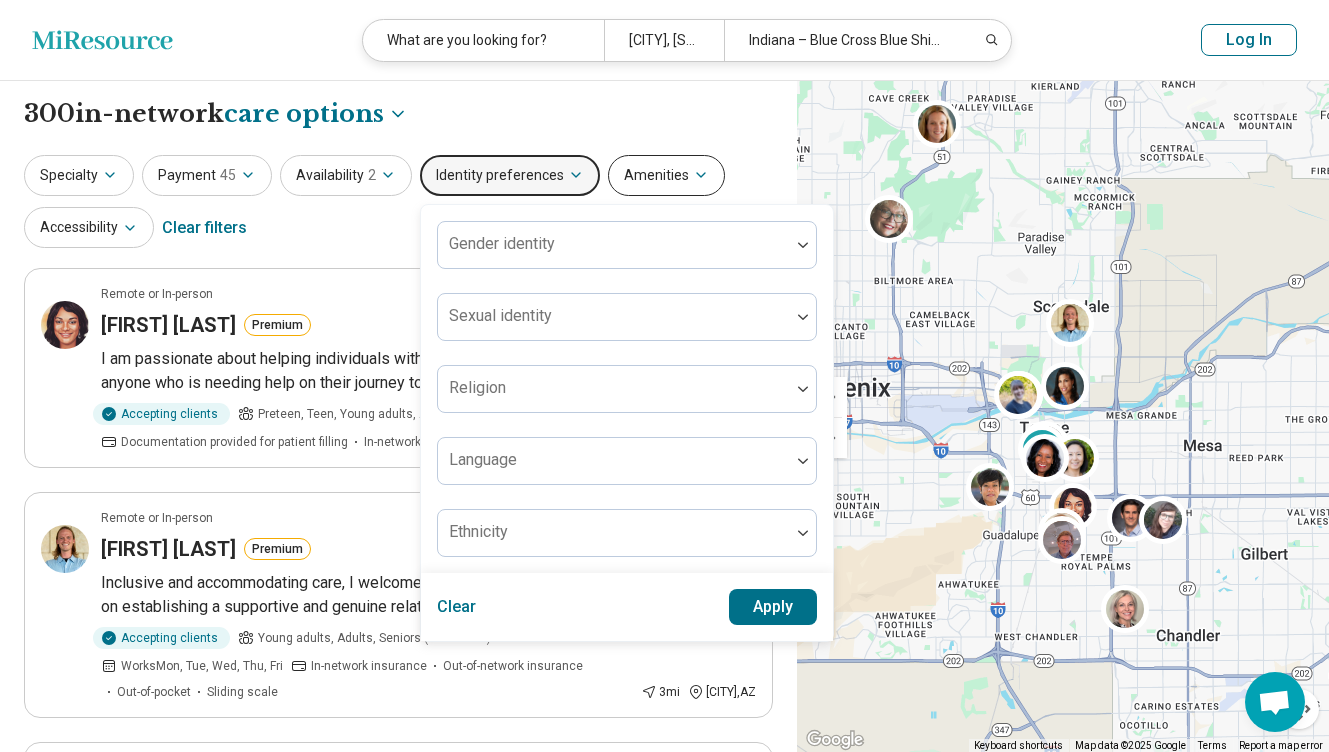 click on "Amenities" at bounding box center [666, 175] 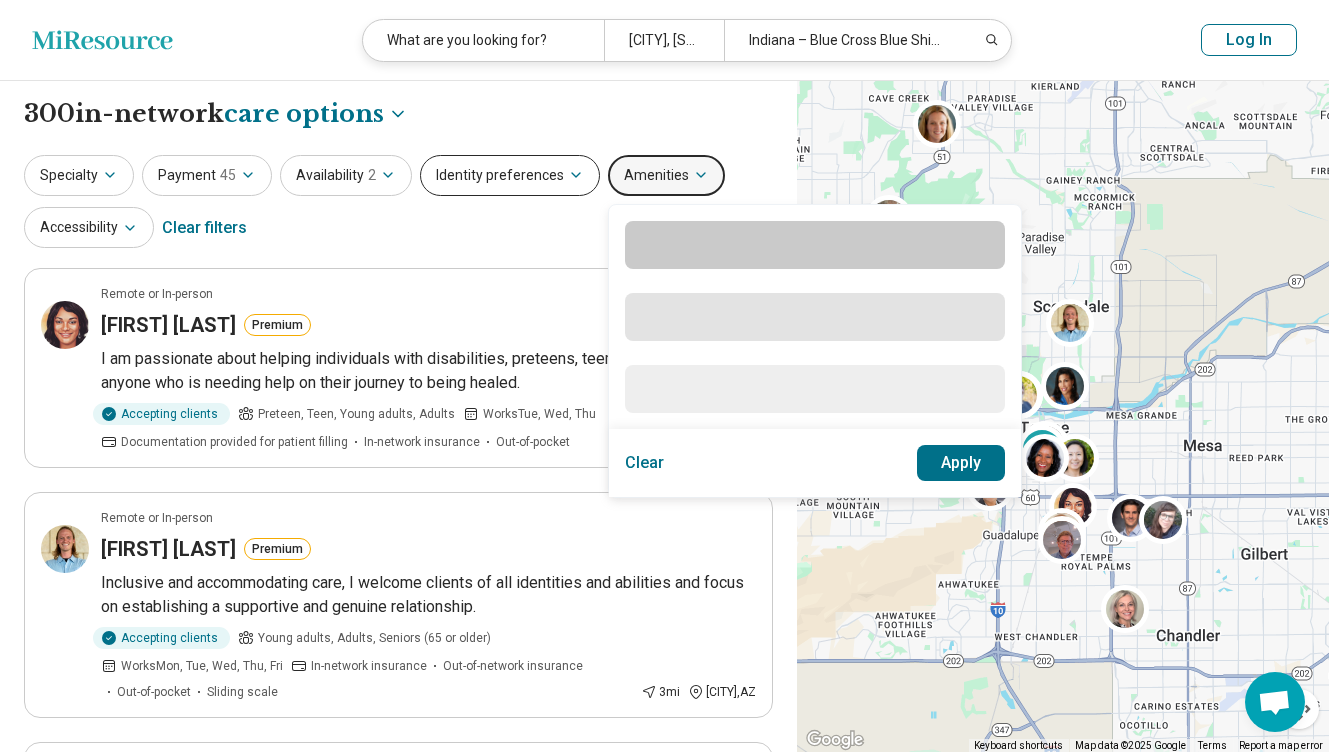 click on "Identity preferences" at bounding box center [510, 175] 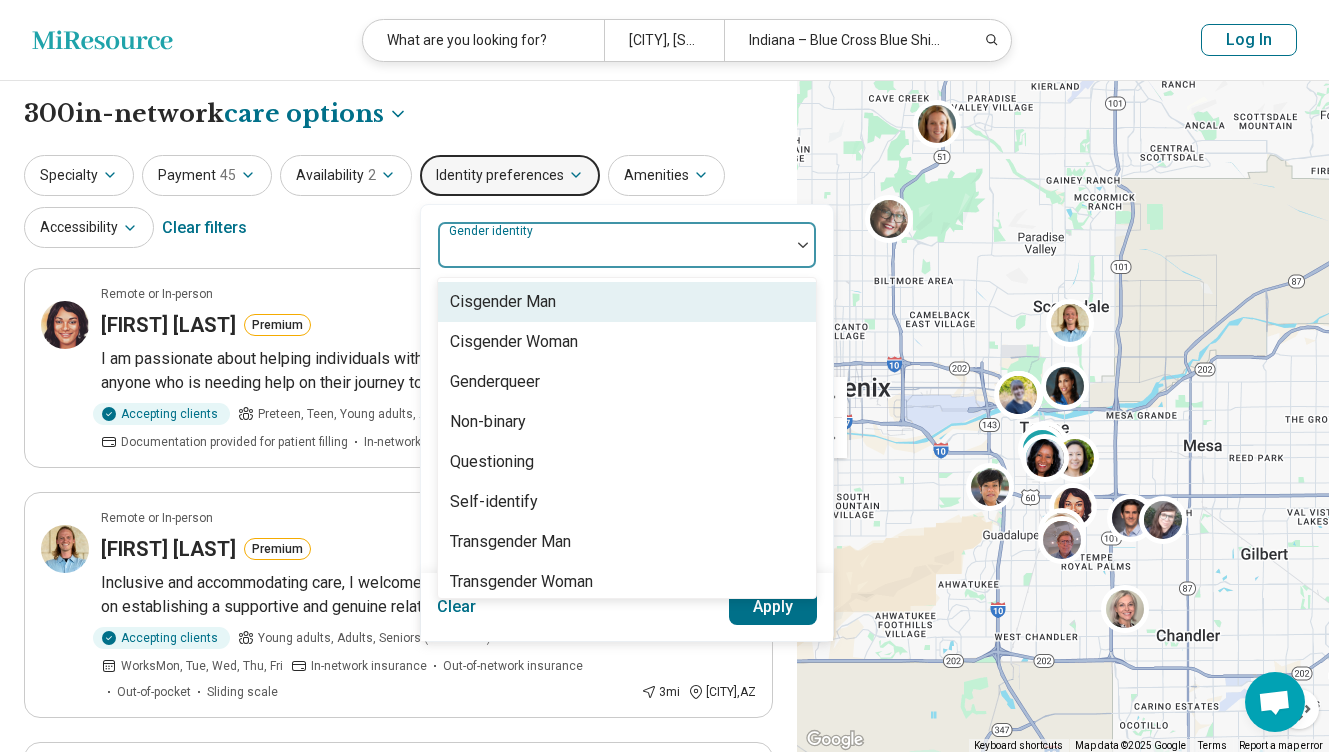 click at bounding box center [614, 253] 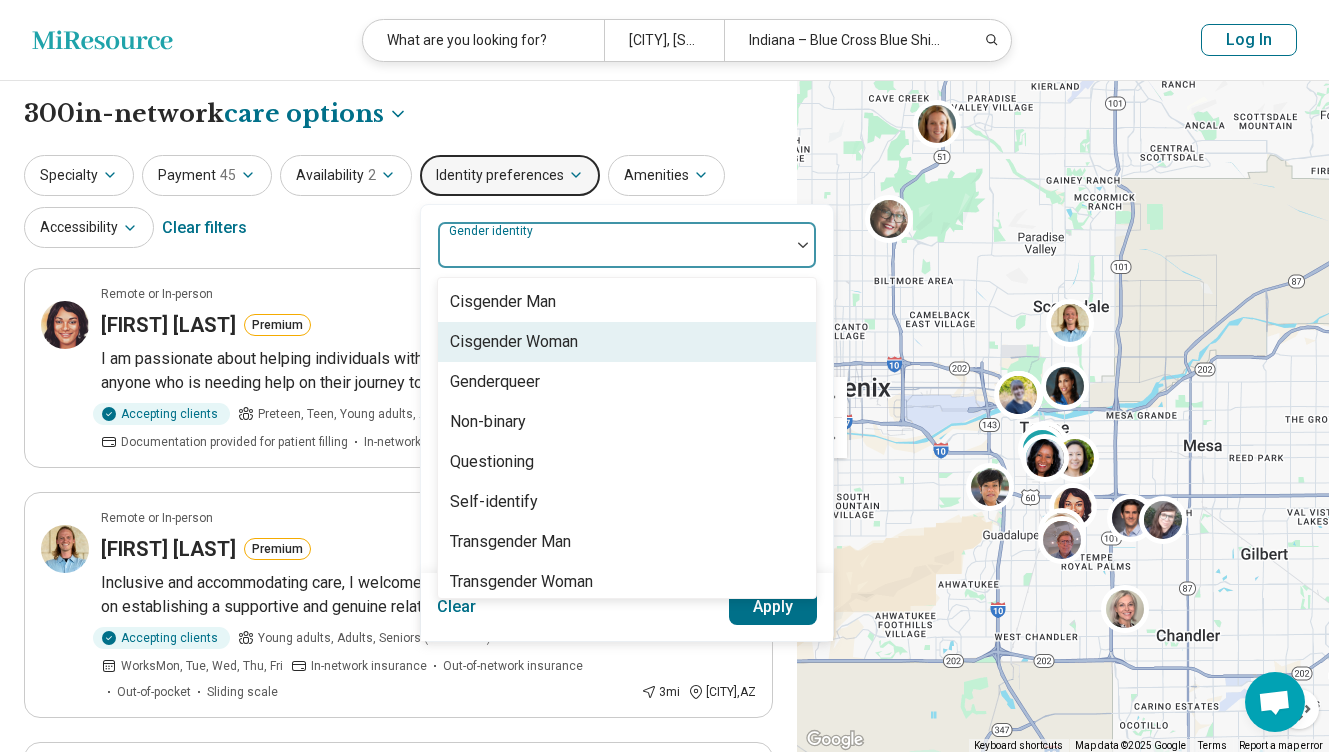 click on "Cisgender Woman" at bounding box center [627, 342] 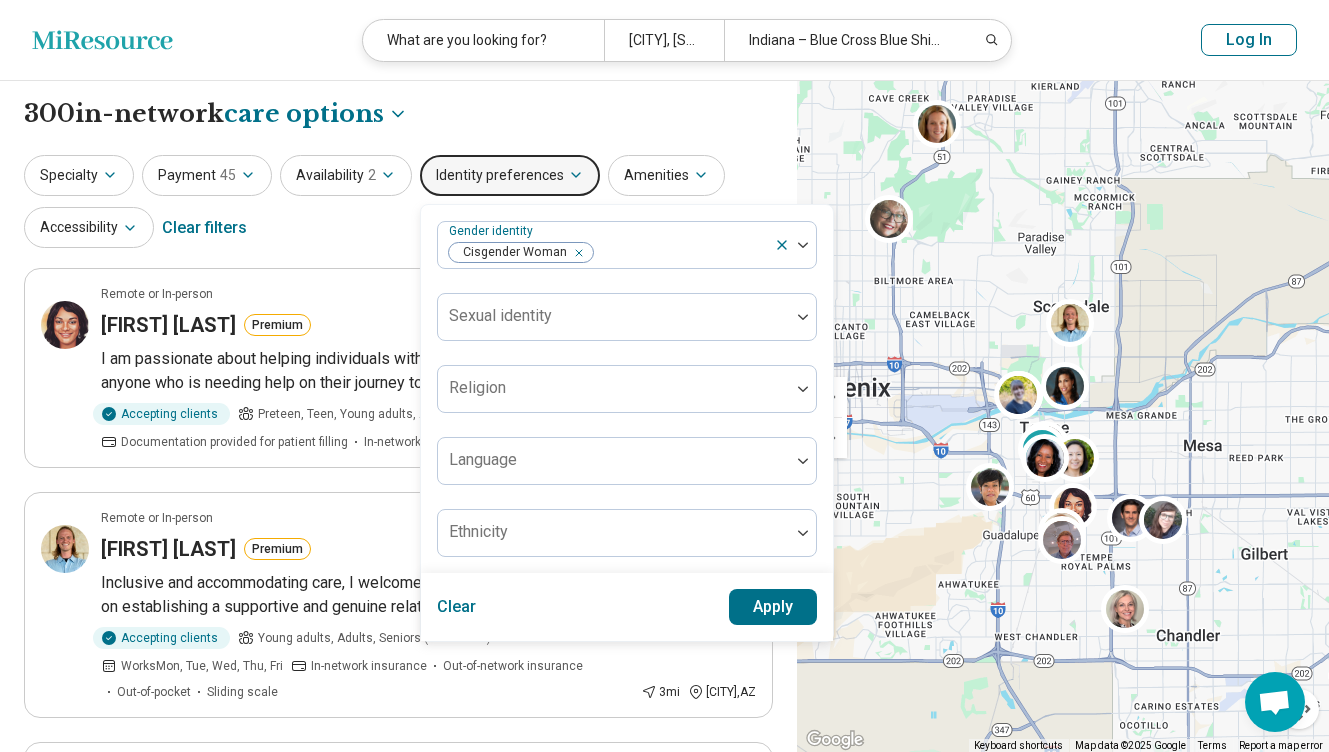 click on "Apply" at bounding box center [773, 607] 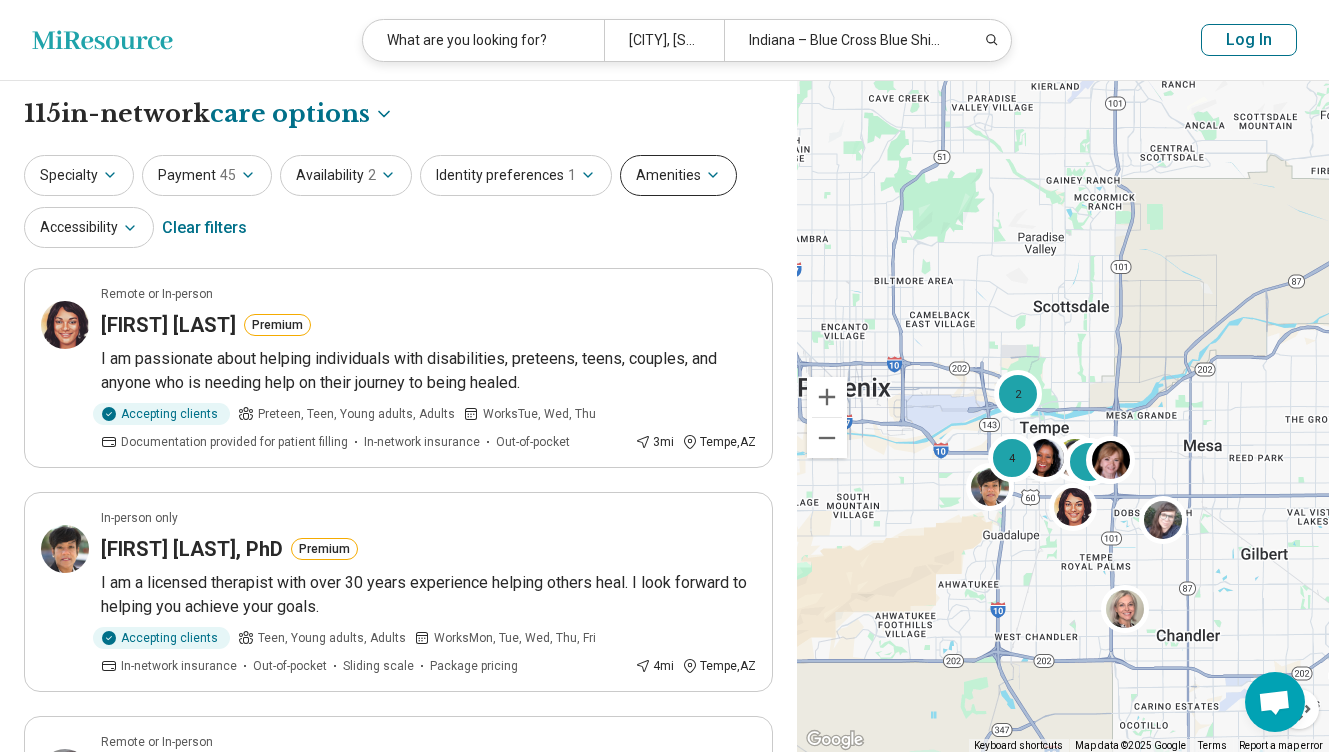 click on "Amenities" at bounding box center (678, 175) 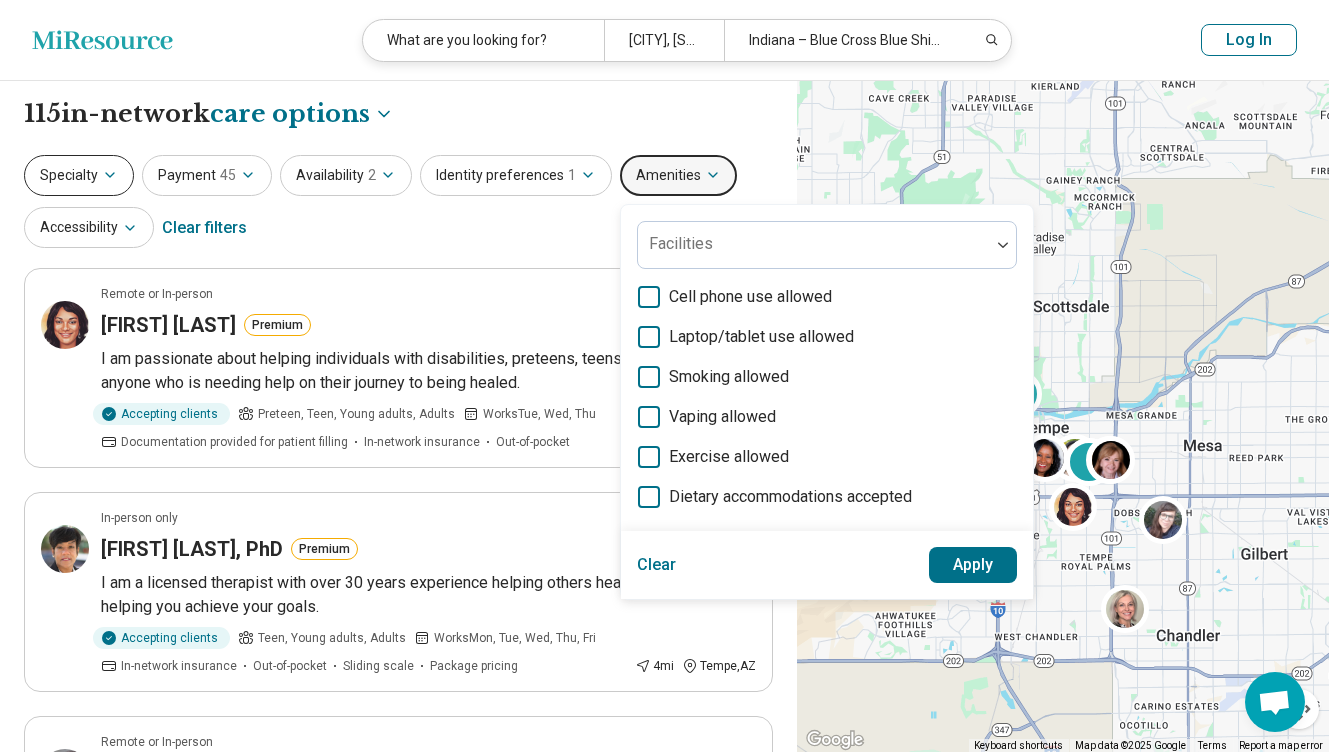 click on "Specialty" at bounding box center (79, 175) 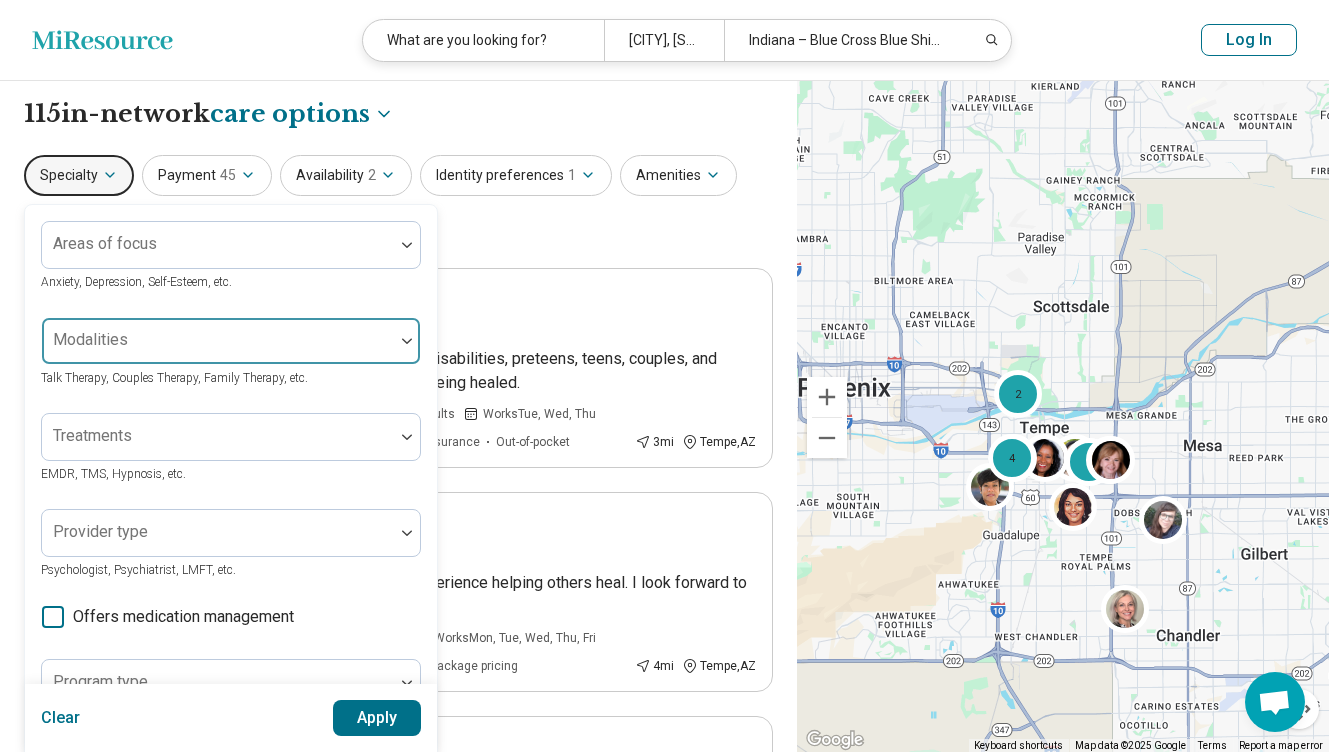 click at bounding box center (218, 349) 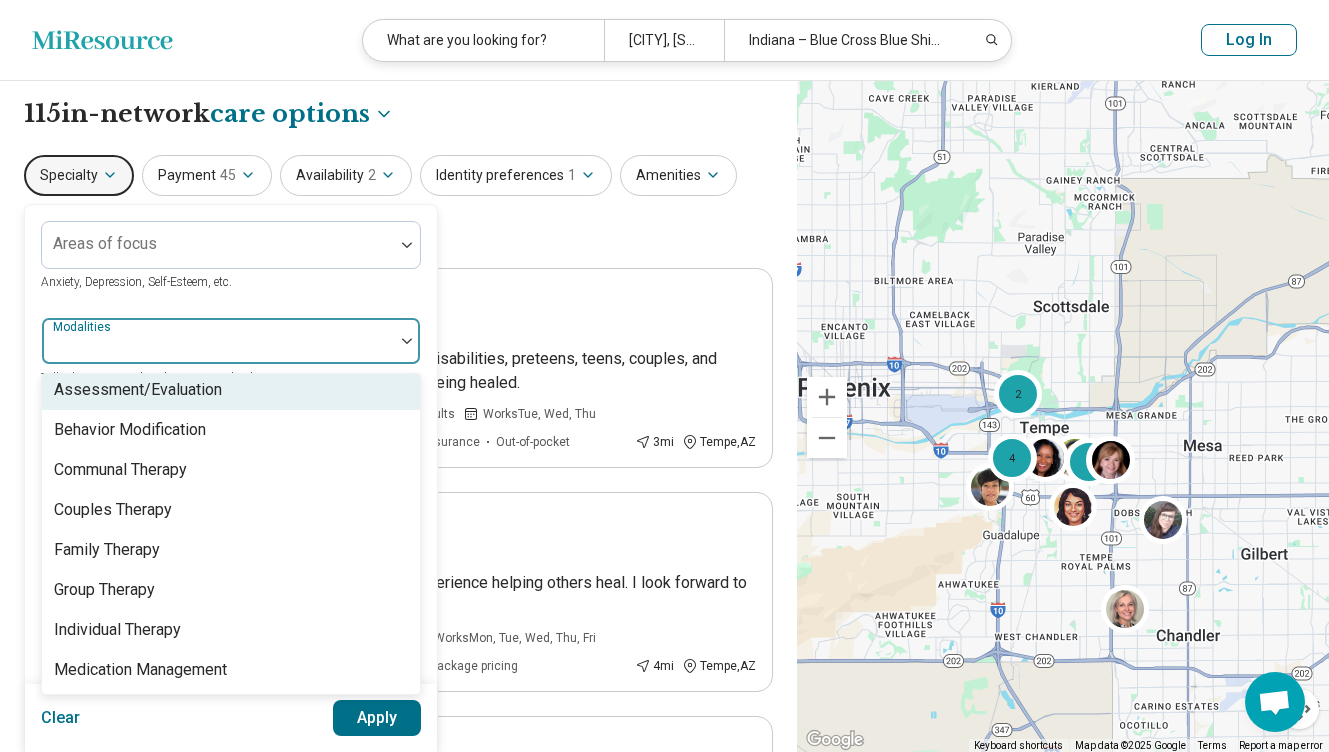 scroll, scrollTop: 0, scrollLeft: 0, axis: both 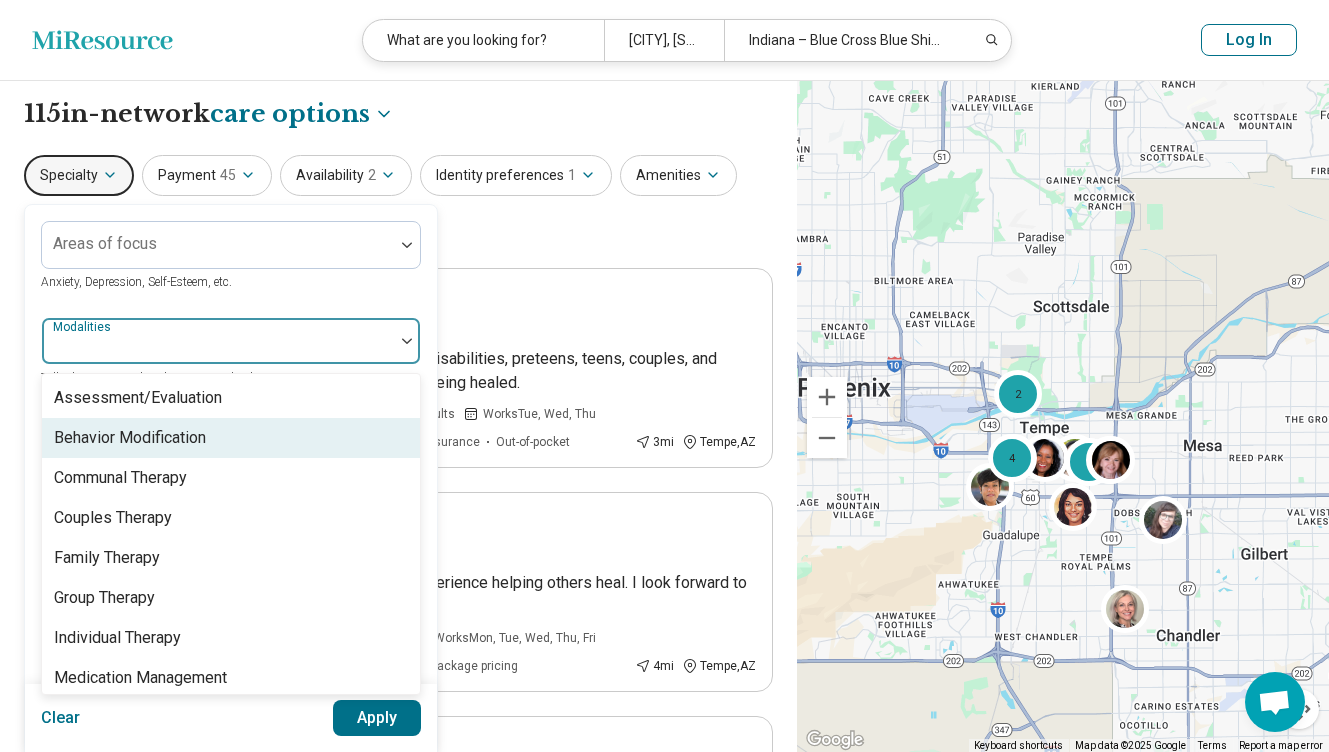 click on "Behavior Modification" at bounding box center (231, 438) 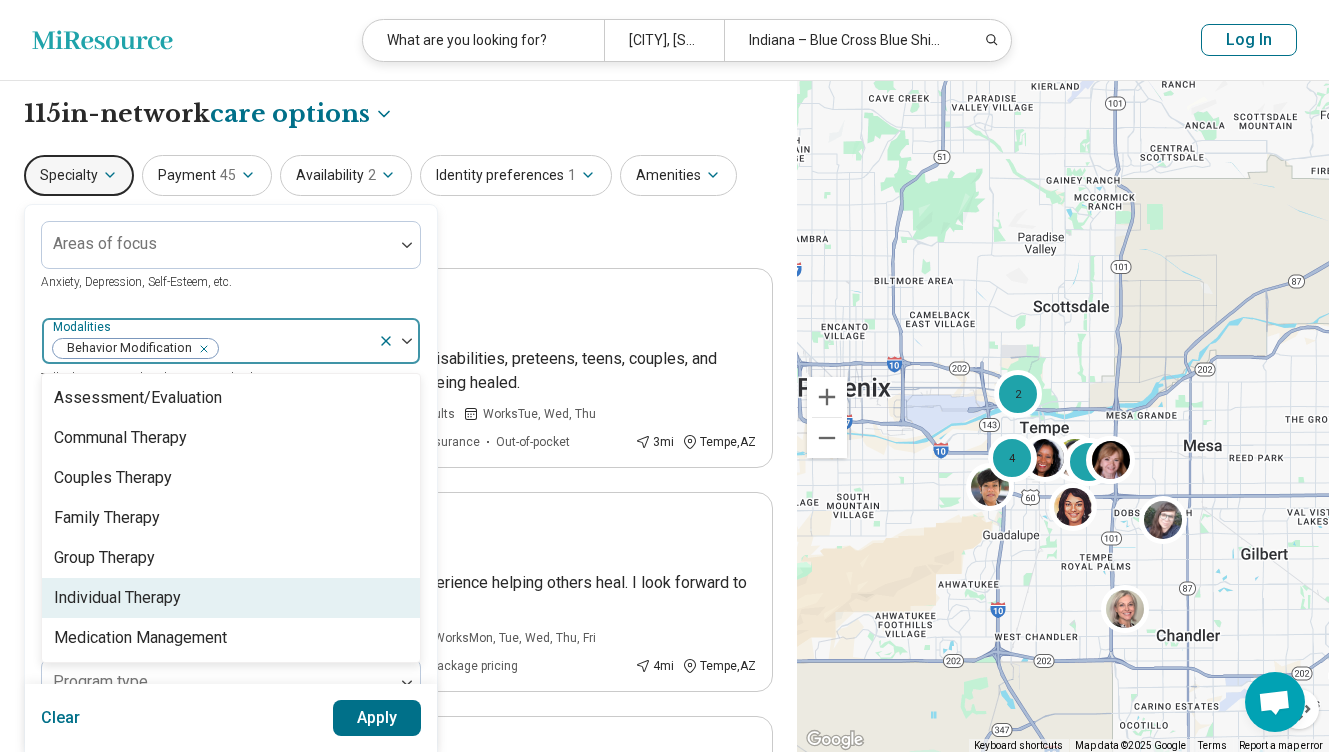 click on "Individual Therapy" at bounding box center [231, 598] 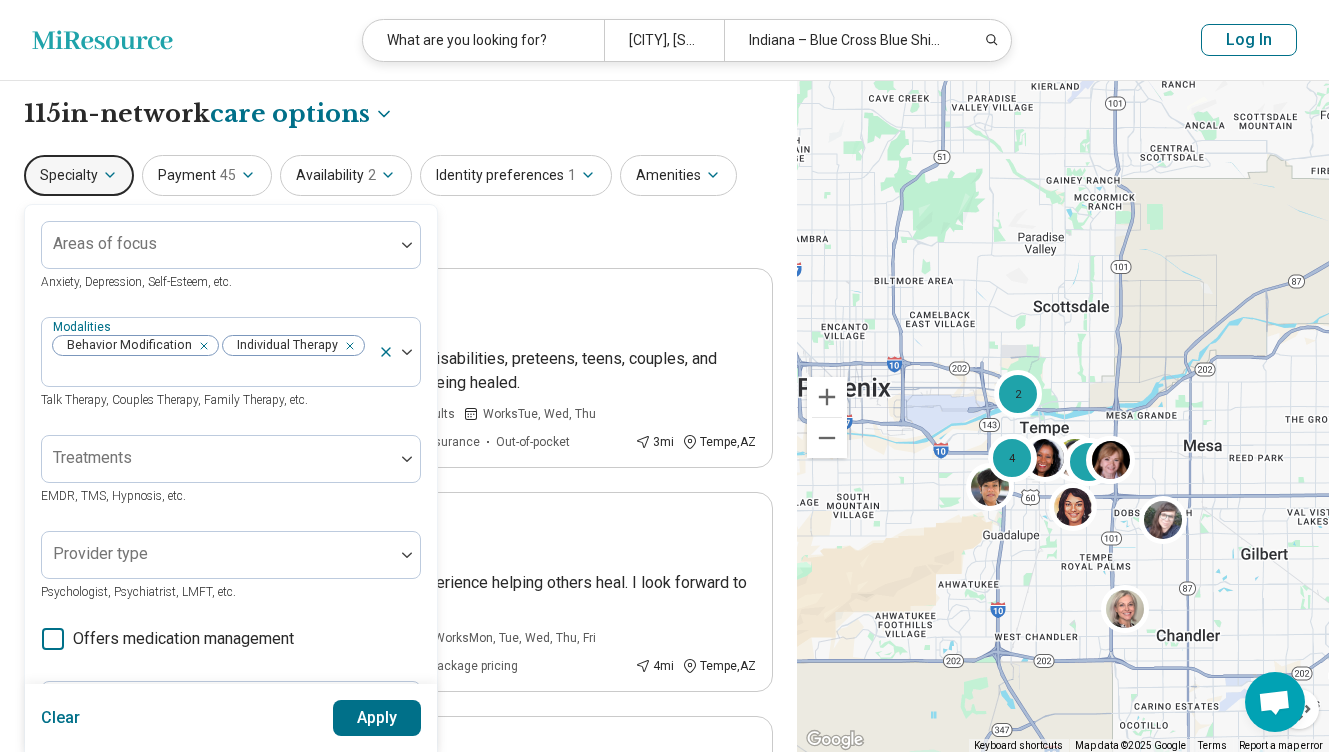 click on "Apply" at bounding box center (377, 718) 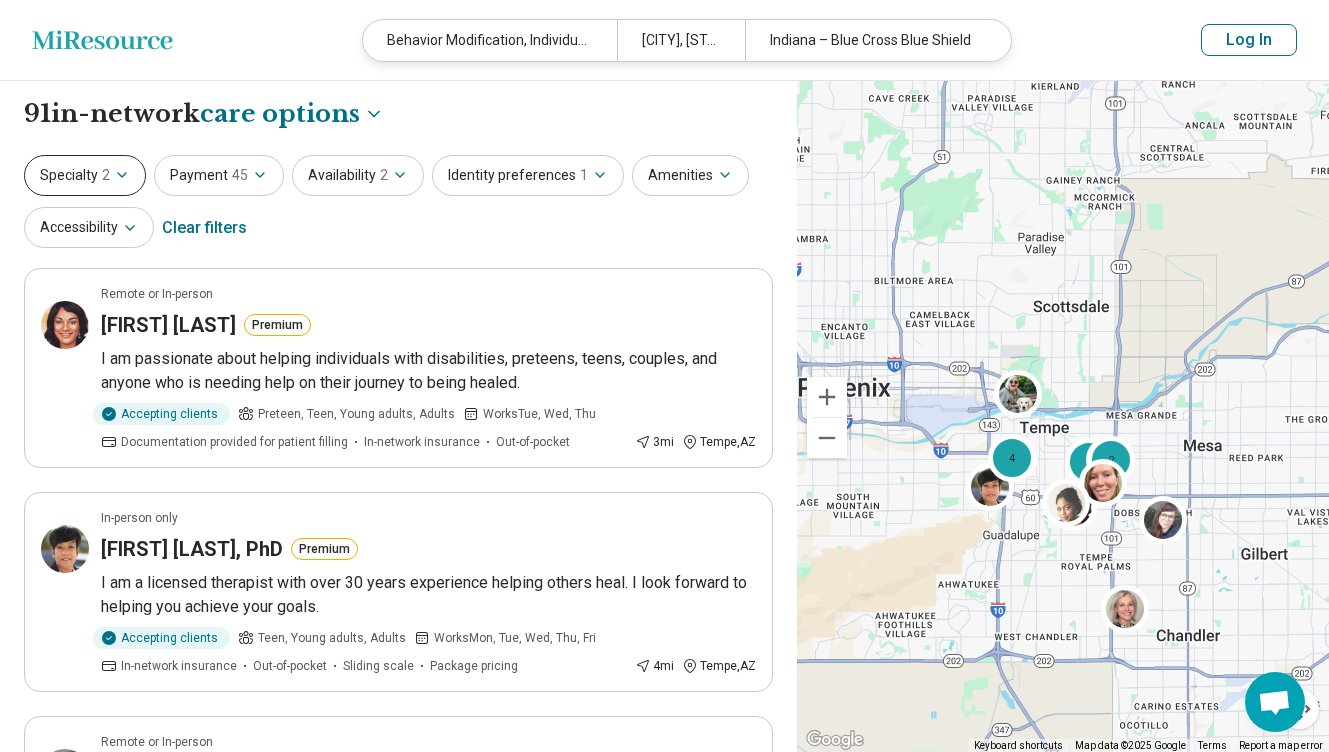 click 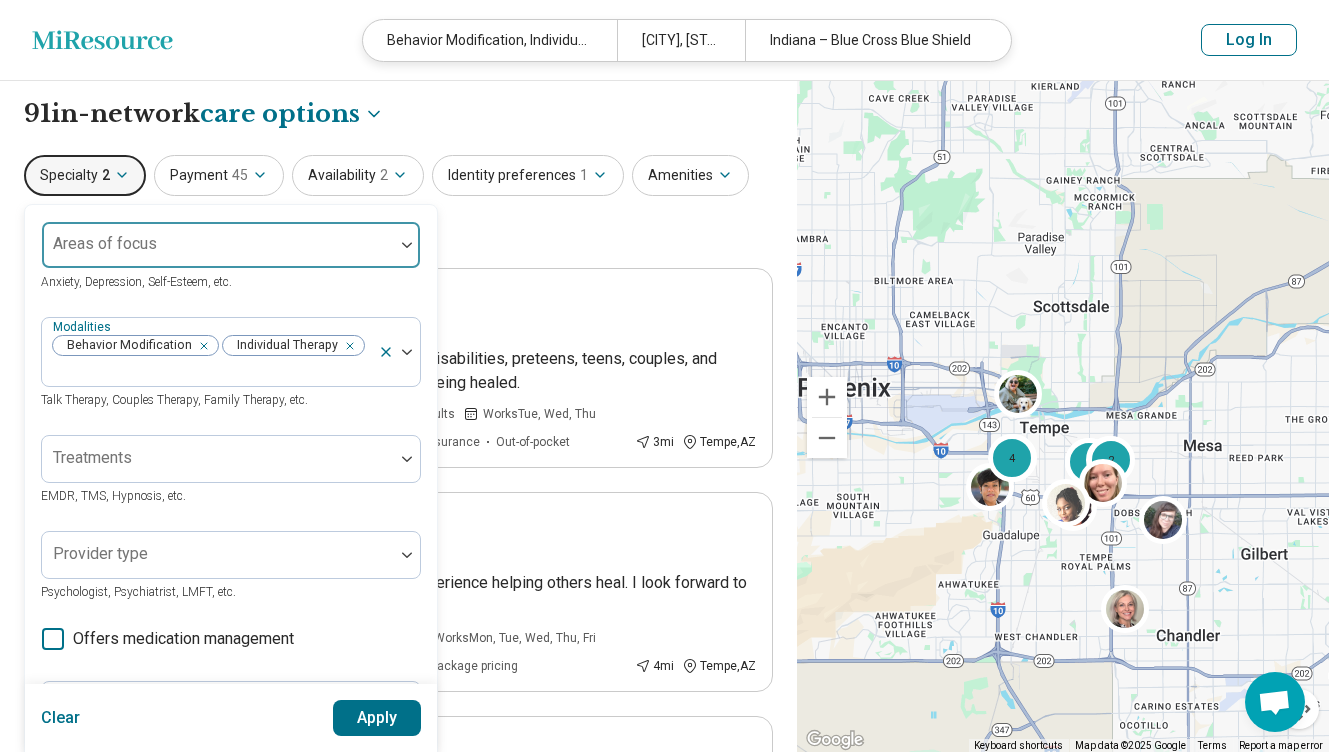 click at bounding box center (218, 245) 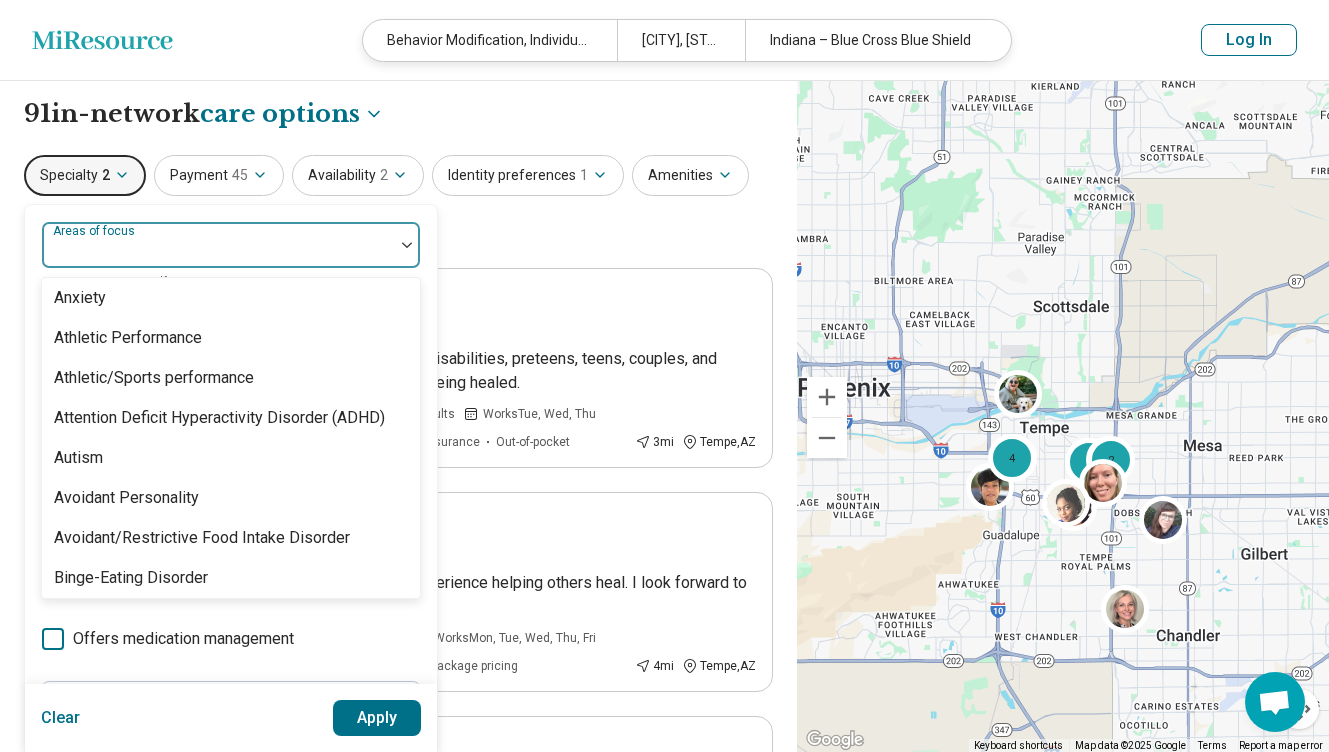 scroll, scrollTop: 328, scrollLeft: 0, axis: vertical 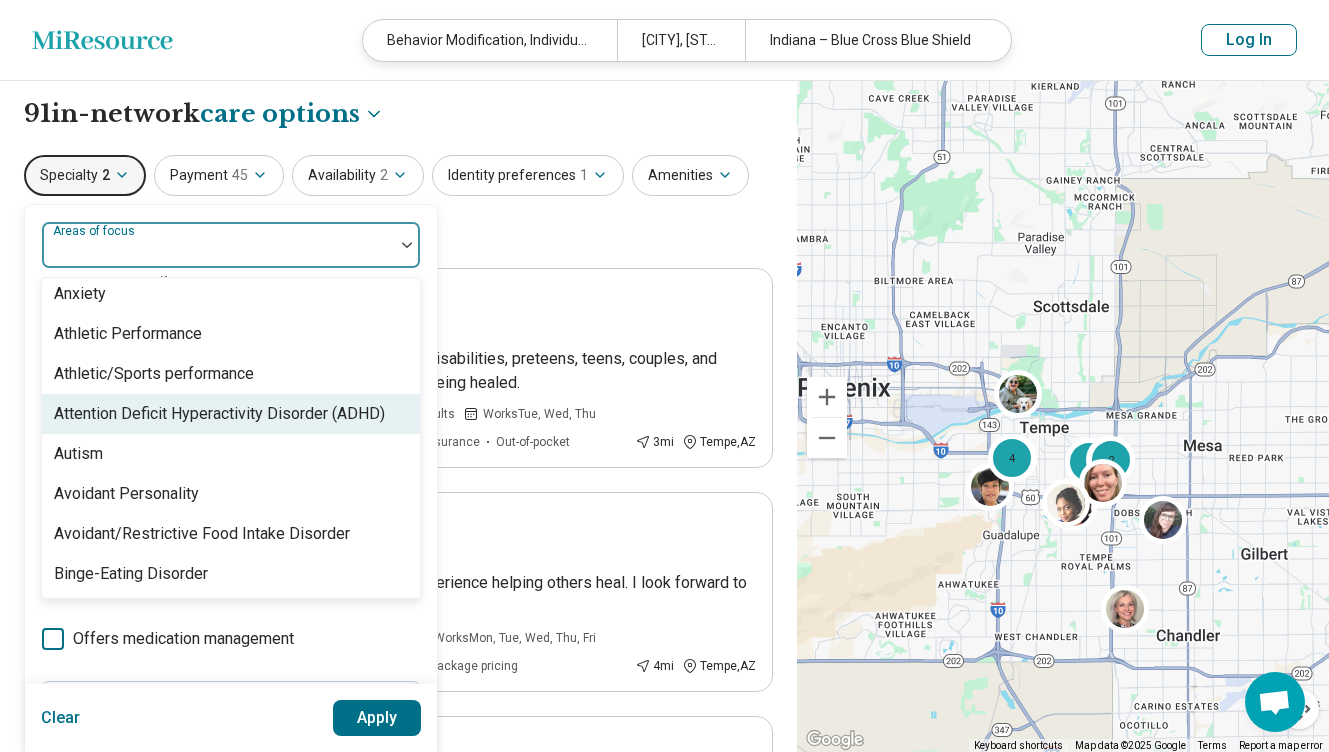 click on "Attention Deficit Hyperactivity Disorder (ADHD)" at bounding box center [231, 414] 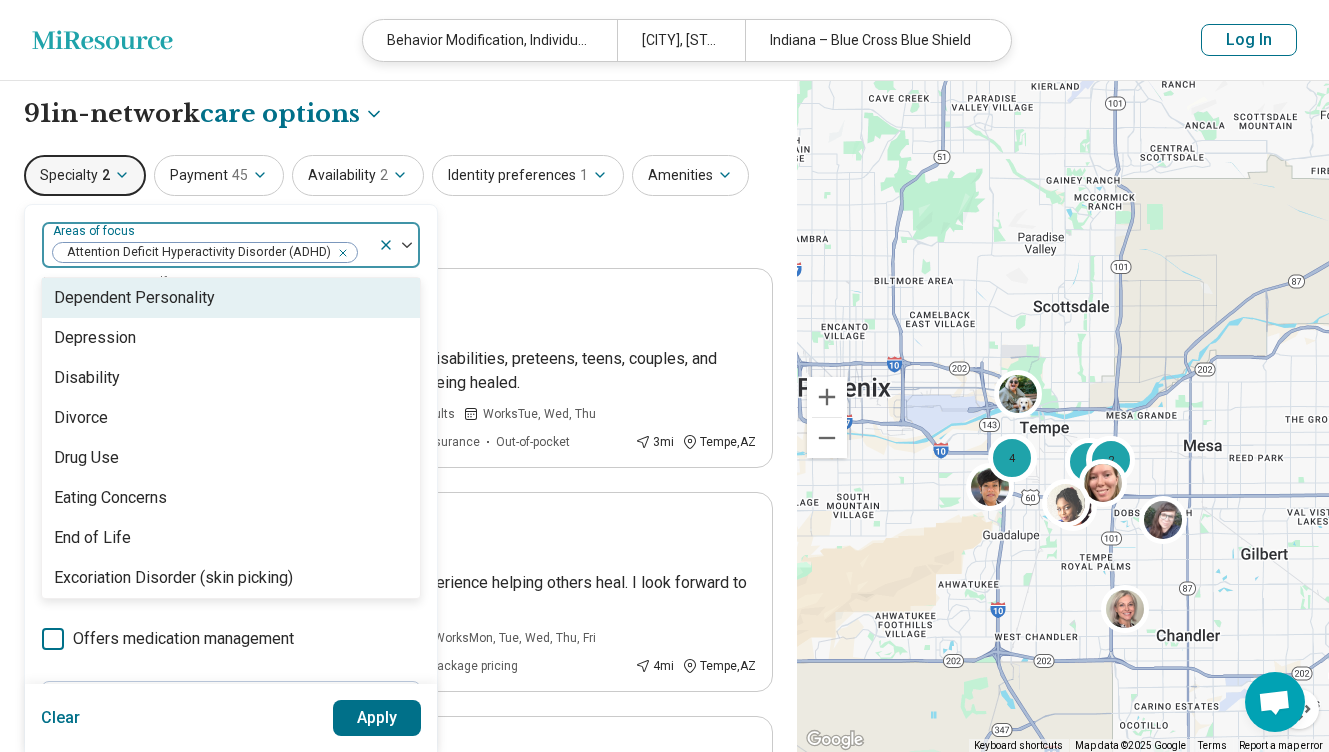 click on "Dependent Personality" at bounding box center (231, 298) 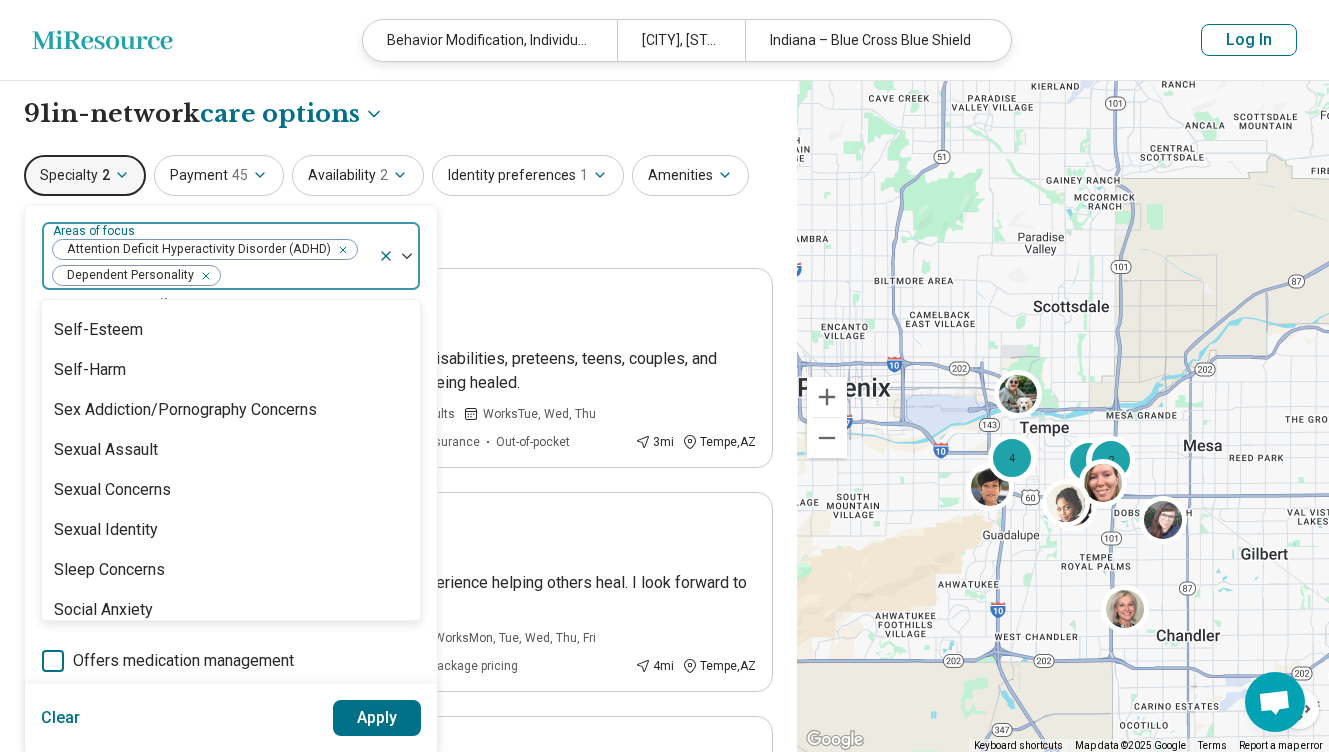 scroll, scrollTop: 3360, scrollLeft: 0, axis: vertical 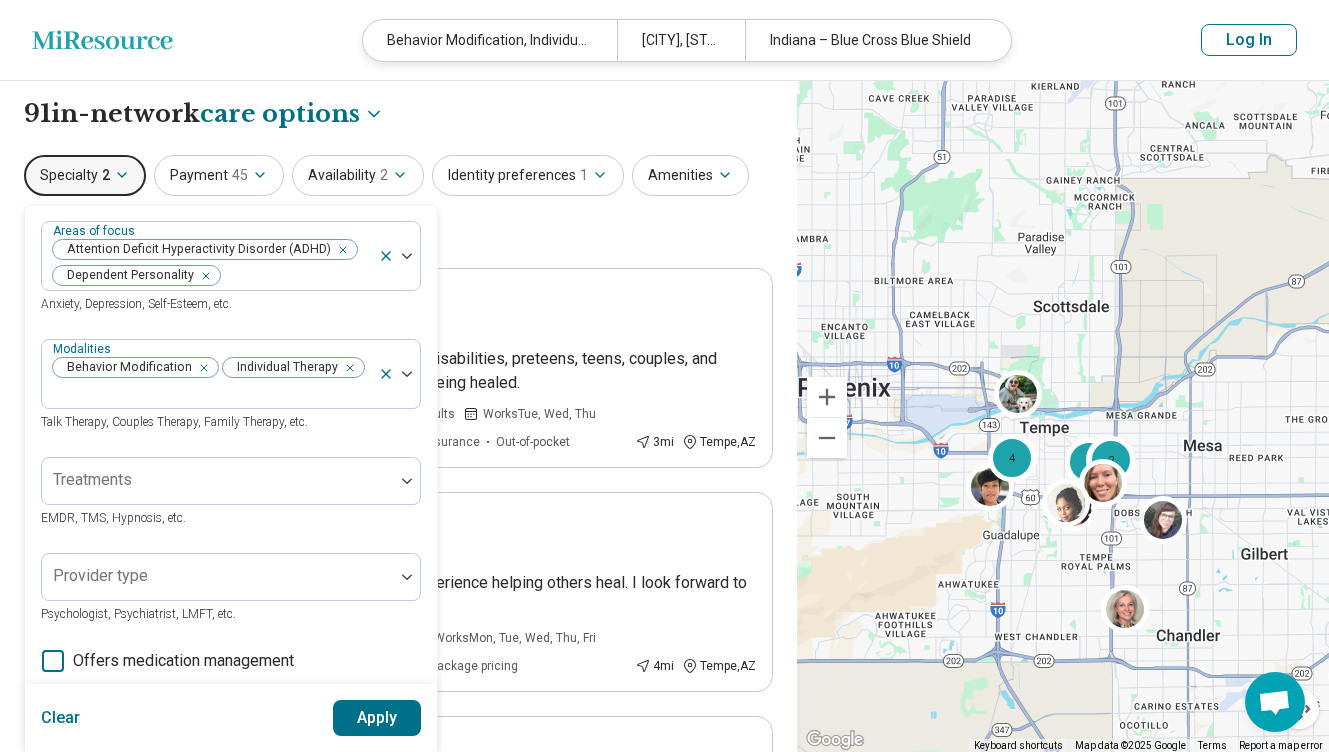 click on "Apply" at bounding box center [377, 718] 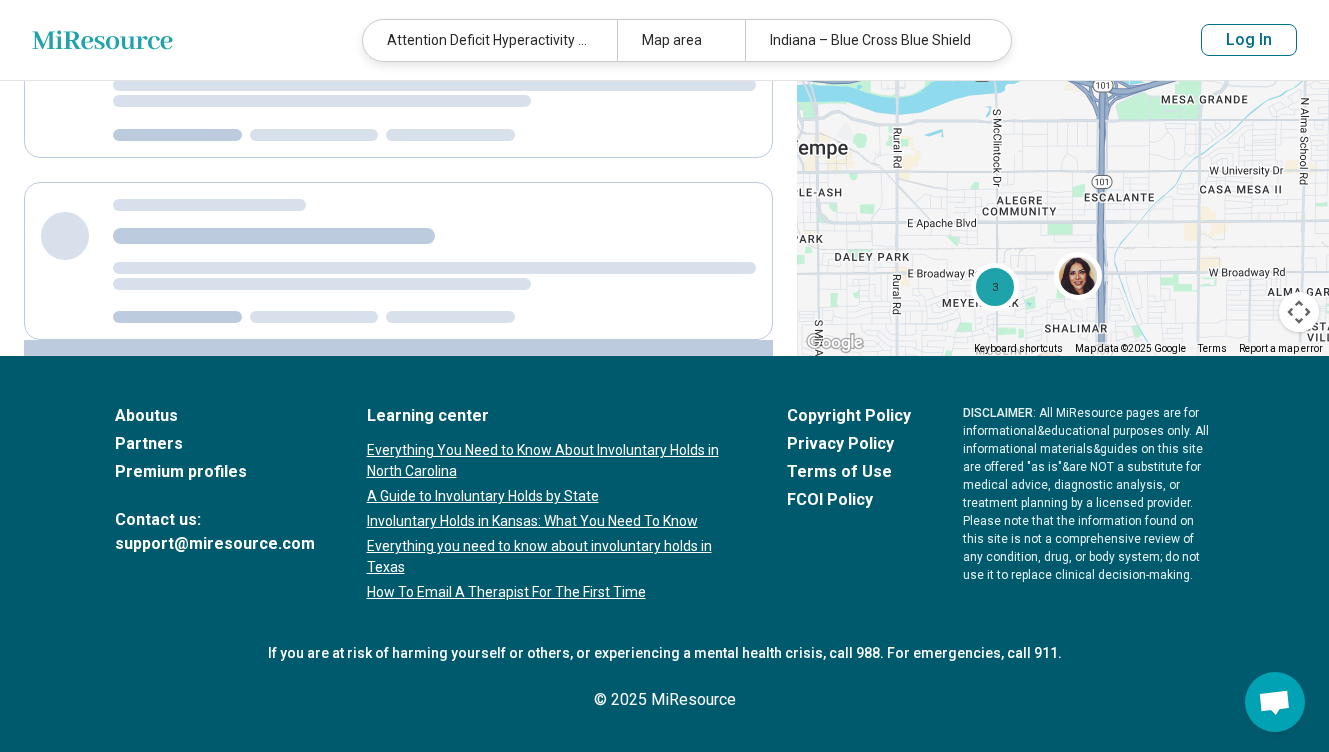 scroll, scrollTop: 990, scrollLeft: 0, axis: vertical 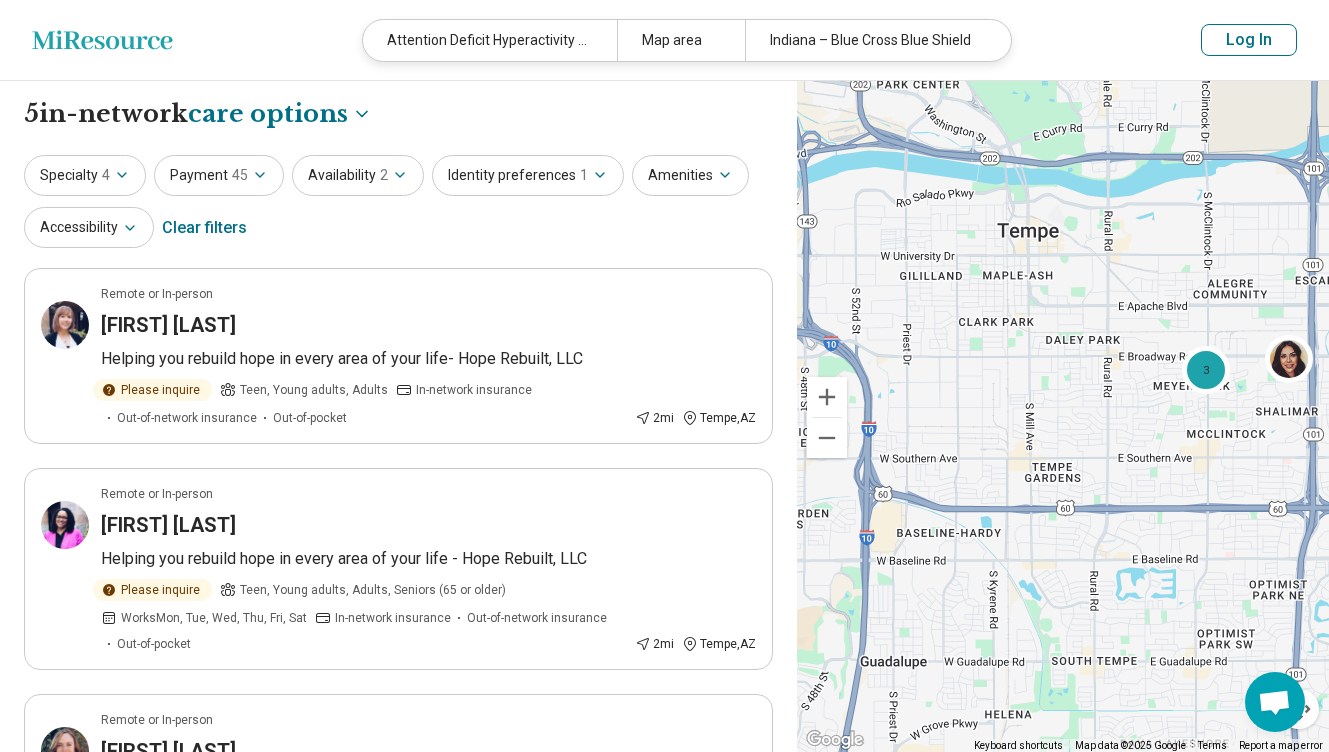 drag, startPoint x: 936, startPoint y: 489, endPoint x: 1145, endPoint y: 168, distance: 383.0431 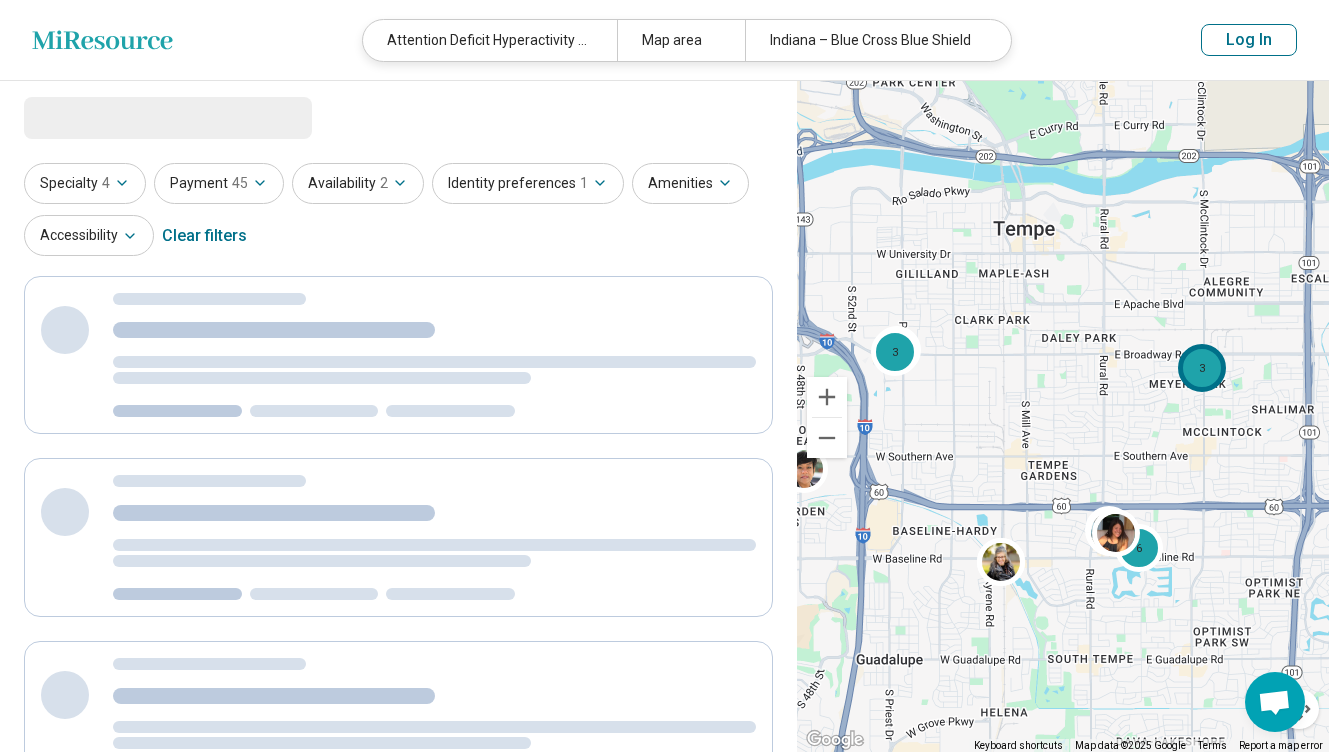 select on "***" 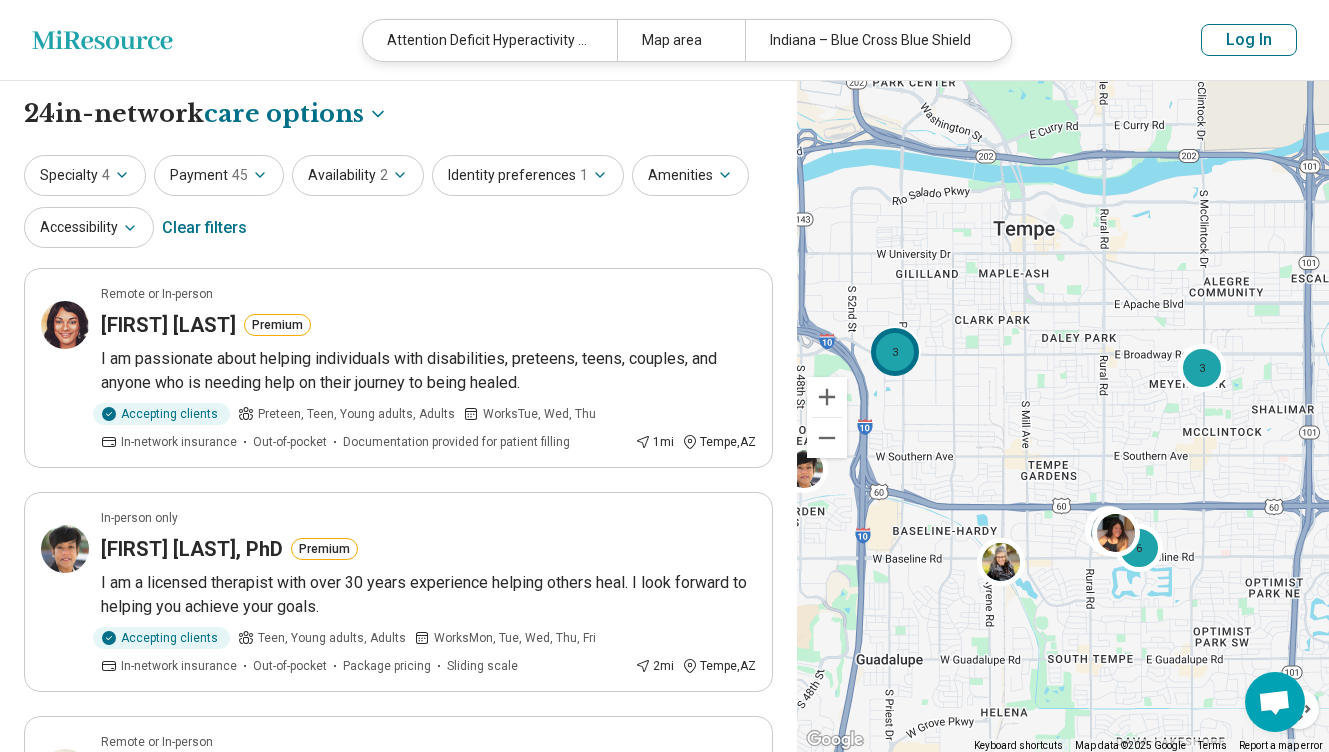 click on "3" at bounding box center (895, 352) 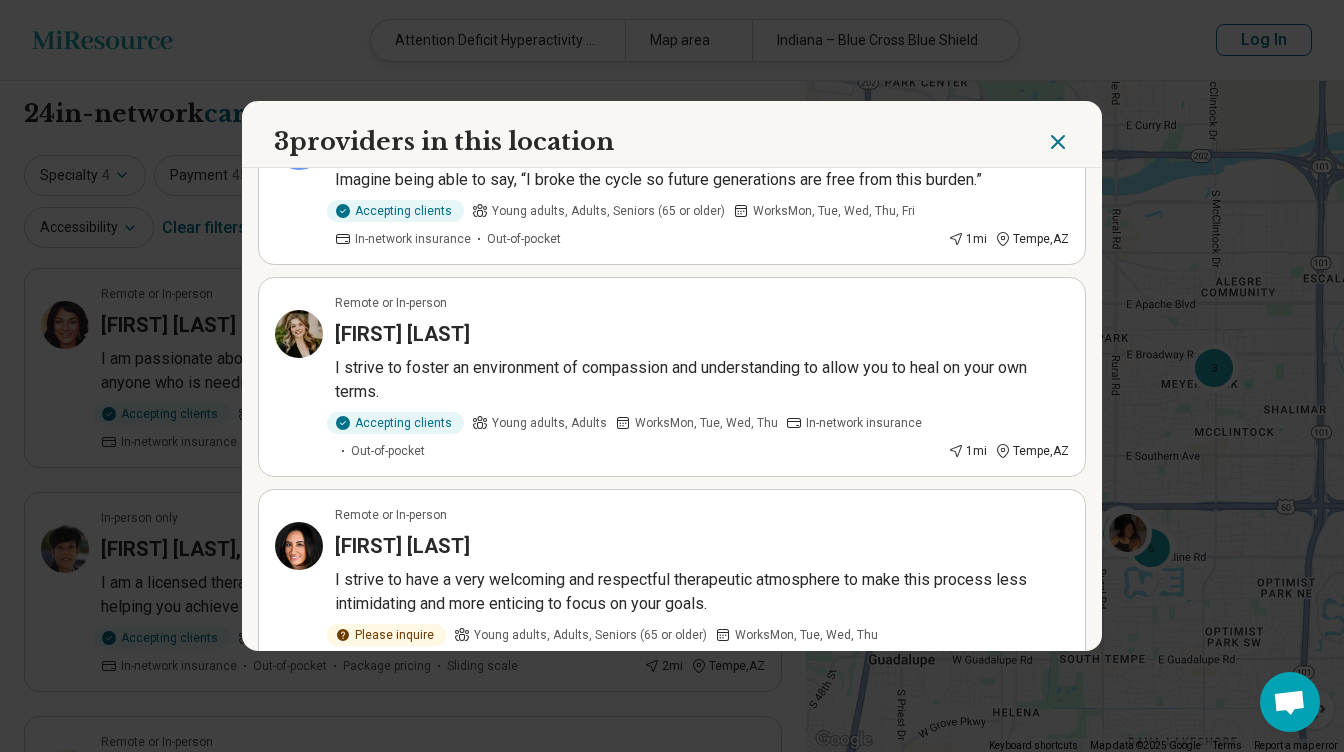 scroll, scrollTop: 0, scrollLeft: 0, axis: both 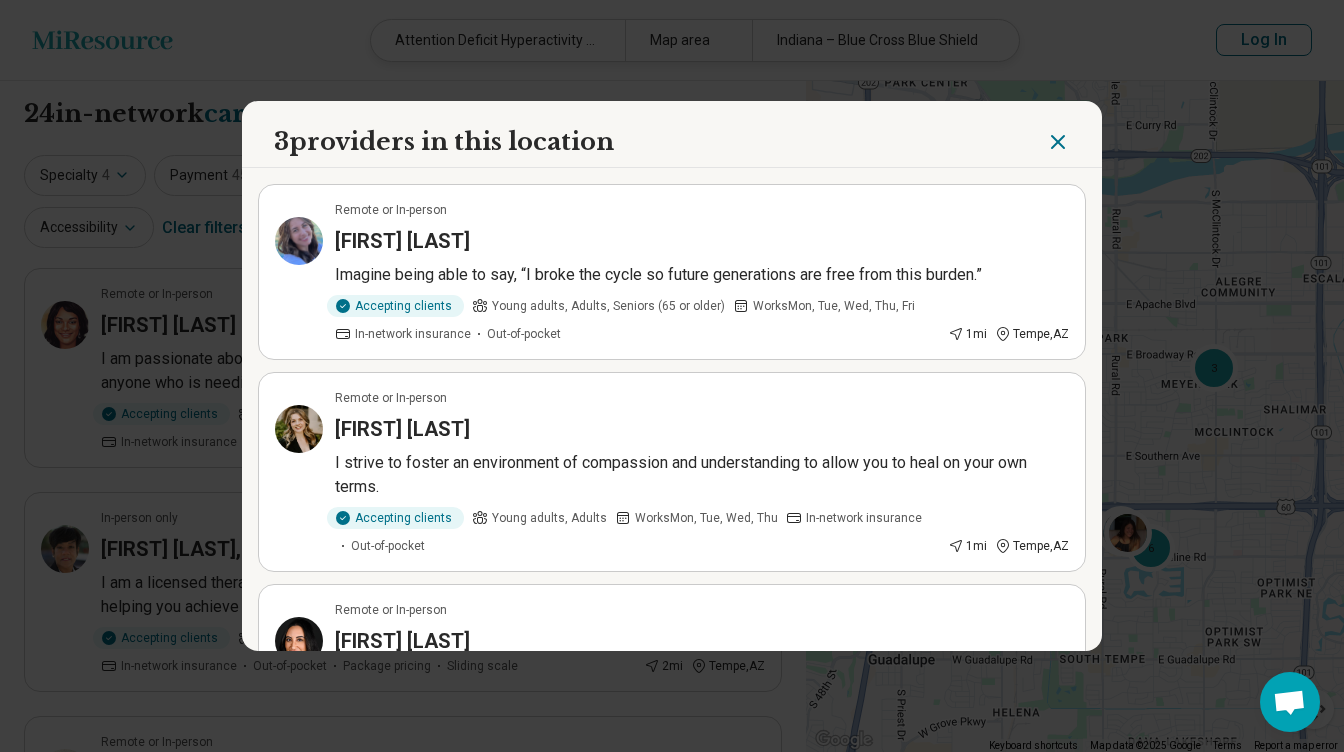 click on "Kelly Hopkins" at bounding box center [402, 241] 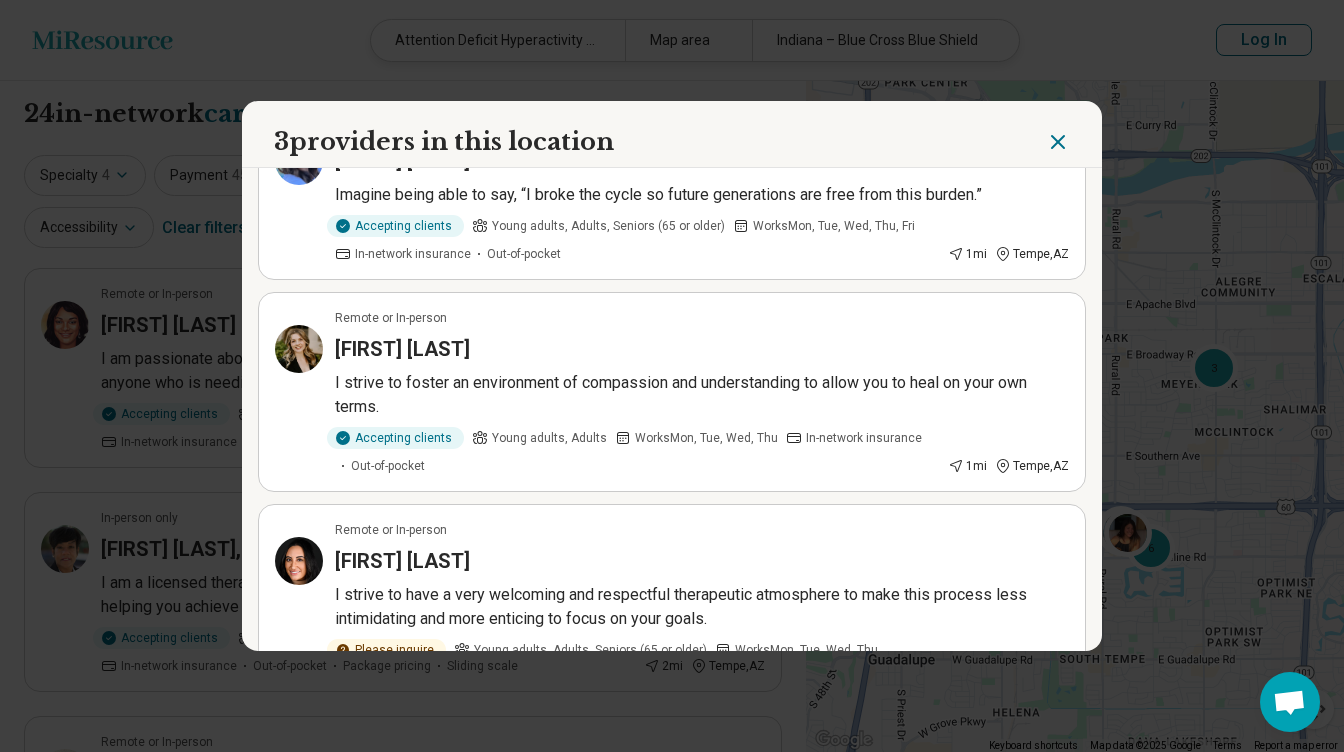 scroll, scrollTop: 148, scrollLeft: 0, axis: vertical 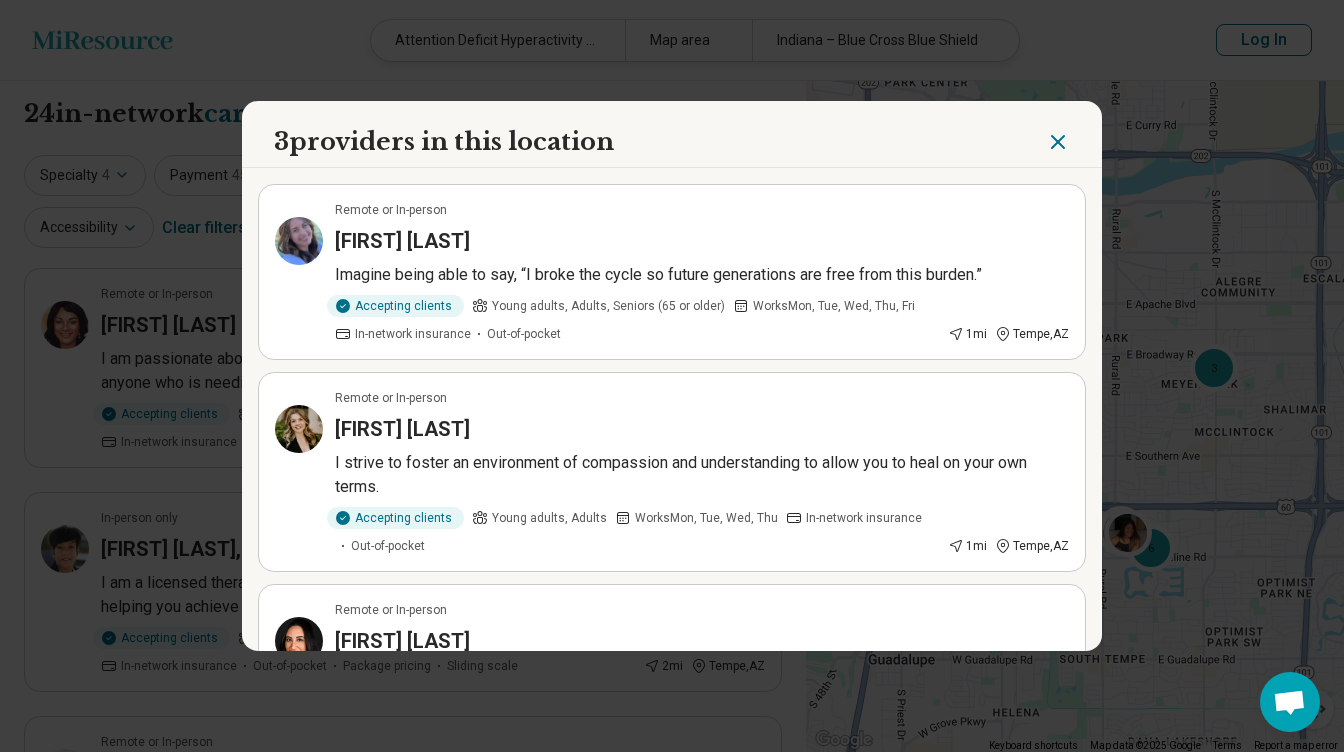 click on "Ashtyn Bernard" at bounding box center [702, 429] 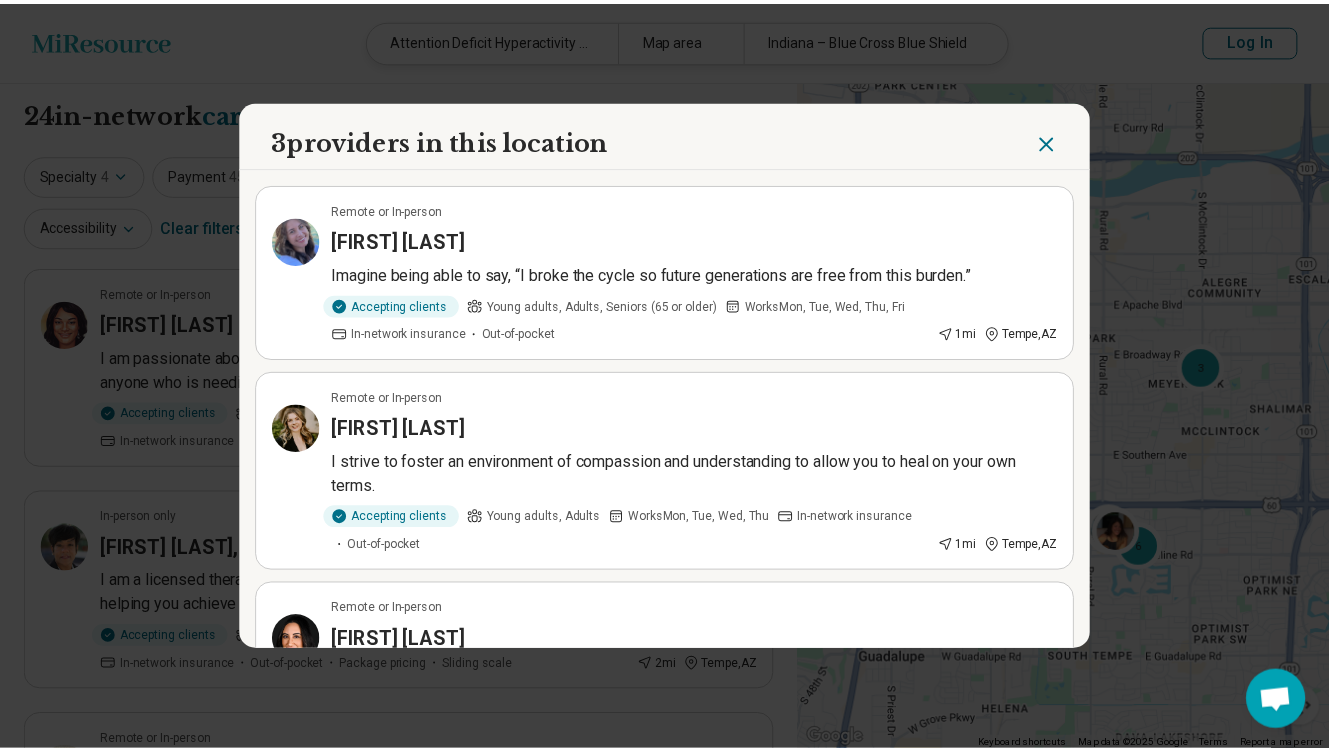 scroll, scrollTop: 148, scrollLeft: 0, axis: vertical 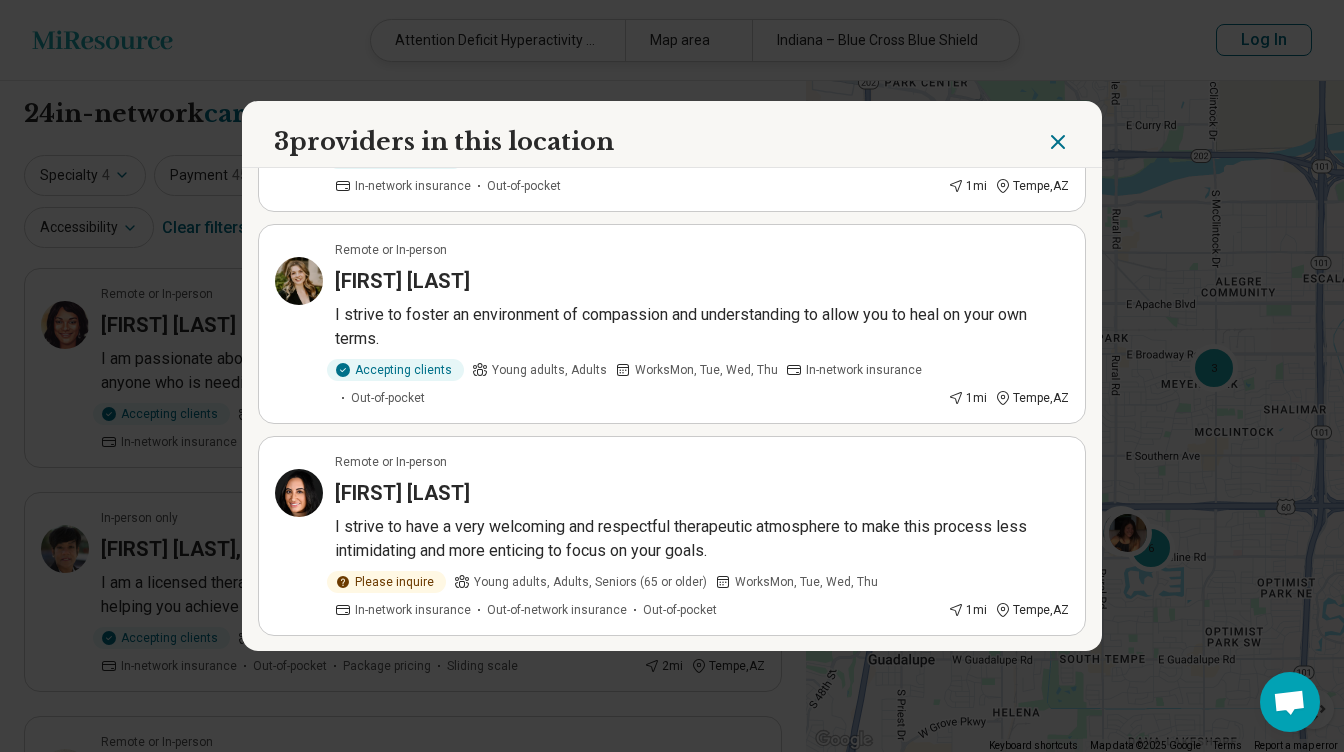 click on "I strive to have a very welcoming and respectful therapeutic atmosphere to make this process less intimidating and more enticing to focus on your goals." at bounding box center (702, 539) 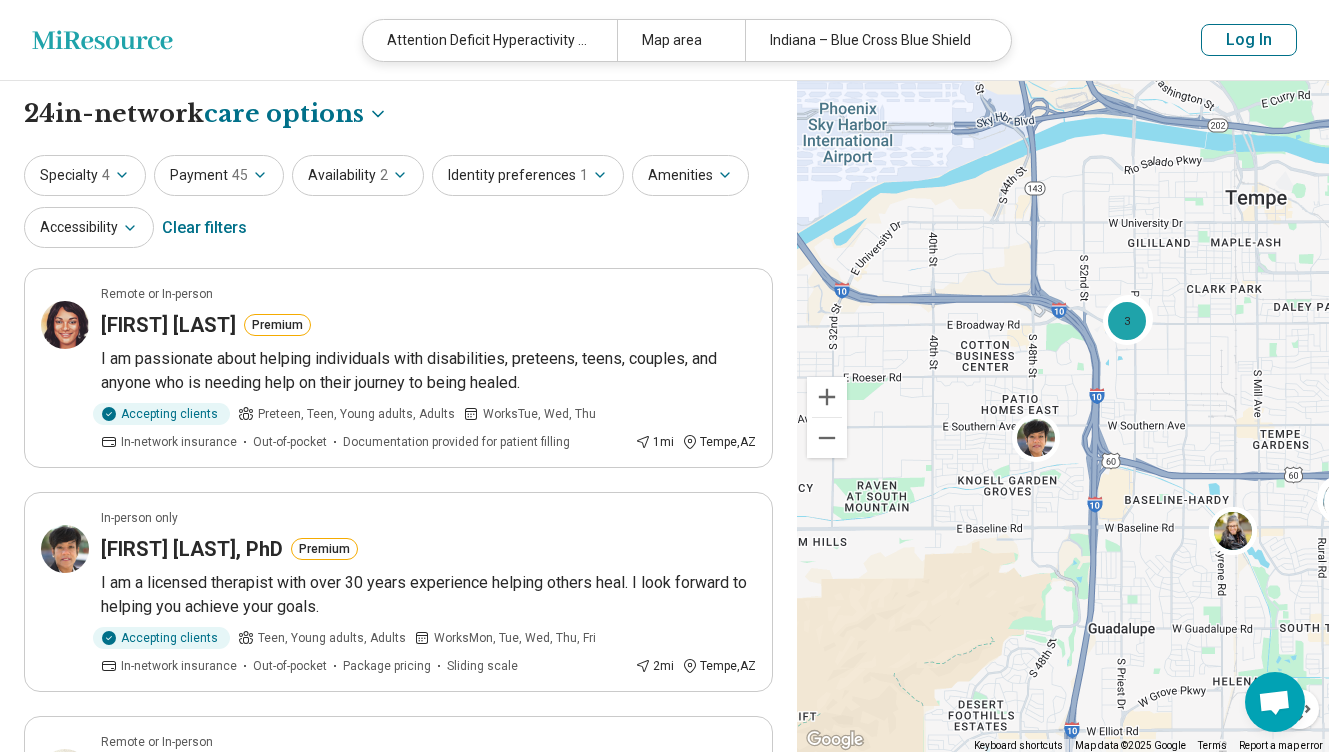 drag, startPoint x: 898, startPoint y: 430, endPoint x: 1128, endPoint y: 404, distance: 231.4649 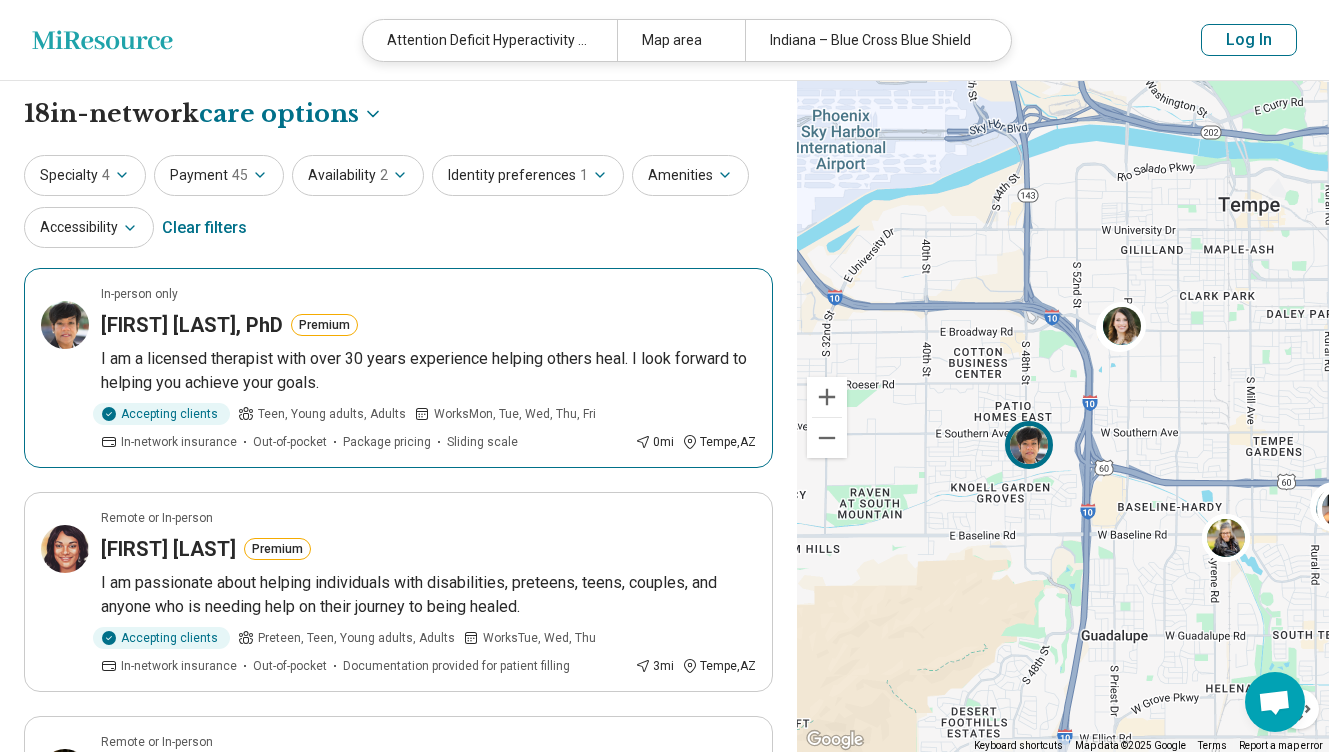 click at bounding box center (1030, 445) 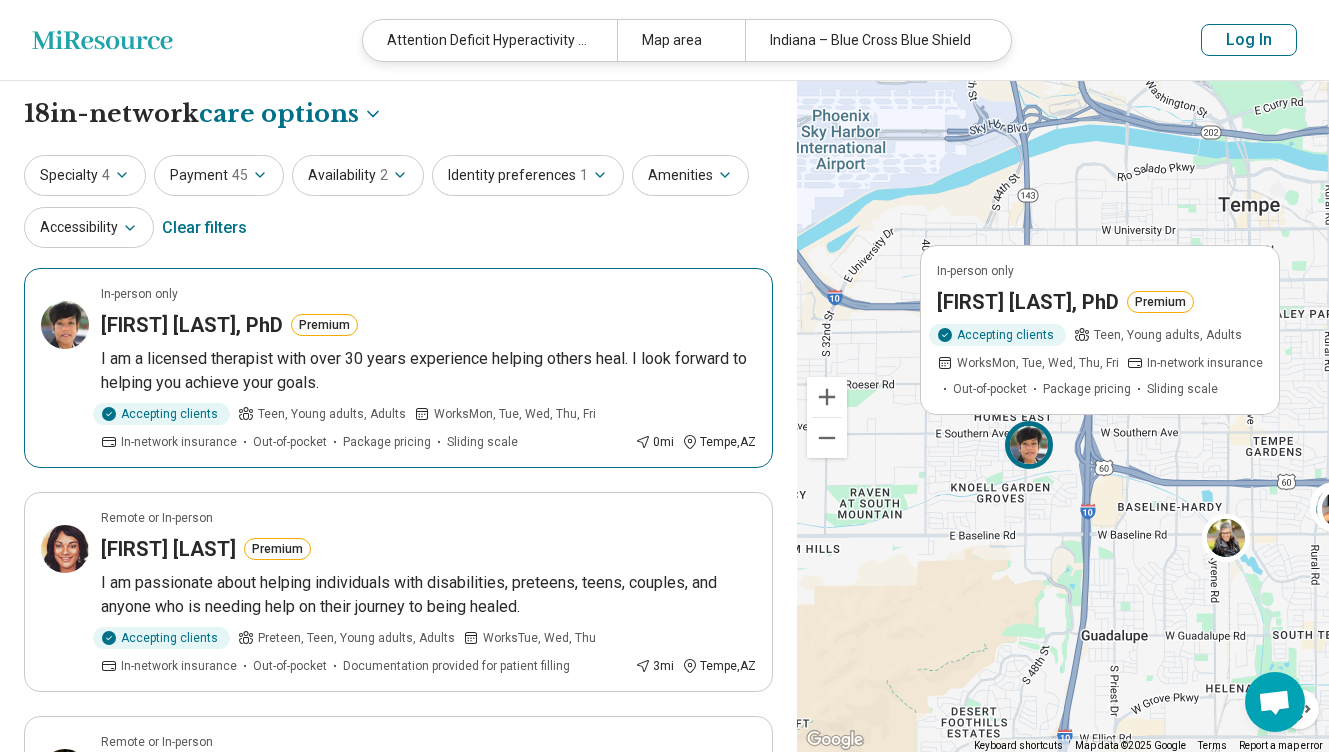 click at bounding box center [1030, 445] 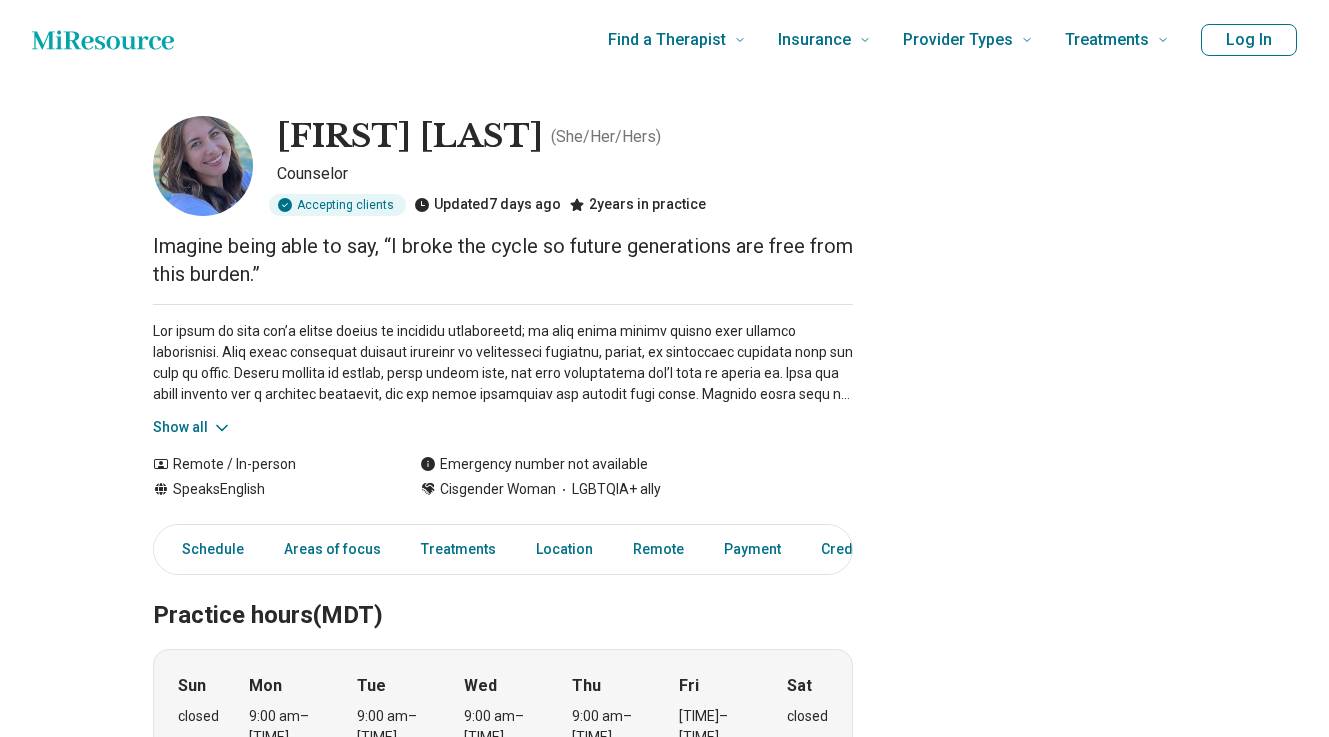 scroll, scrollTop: 0, scrollLeft: 0, axis: both 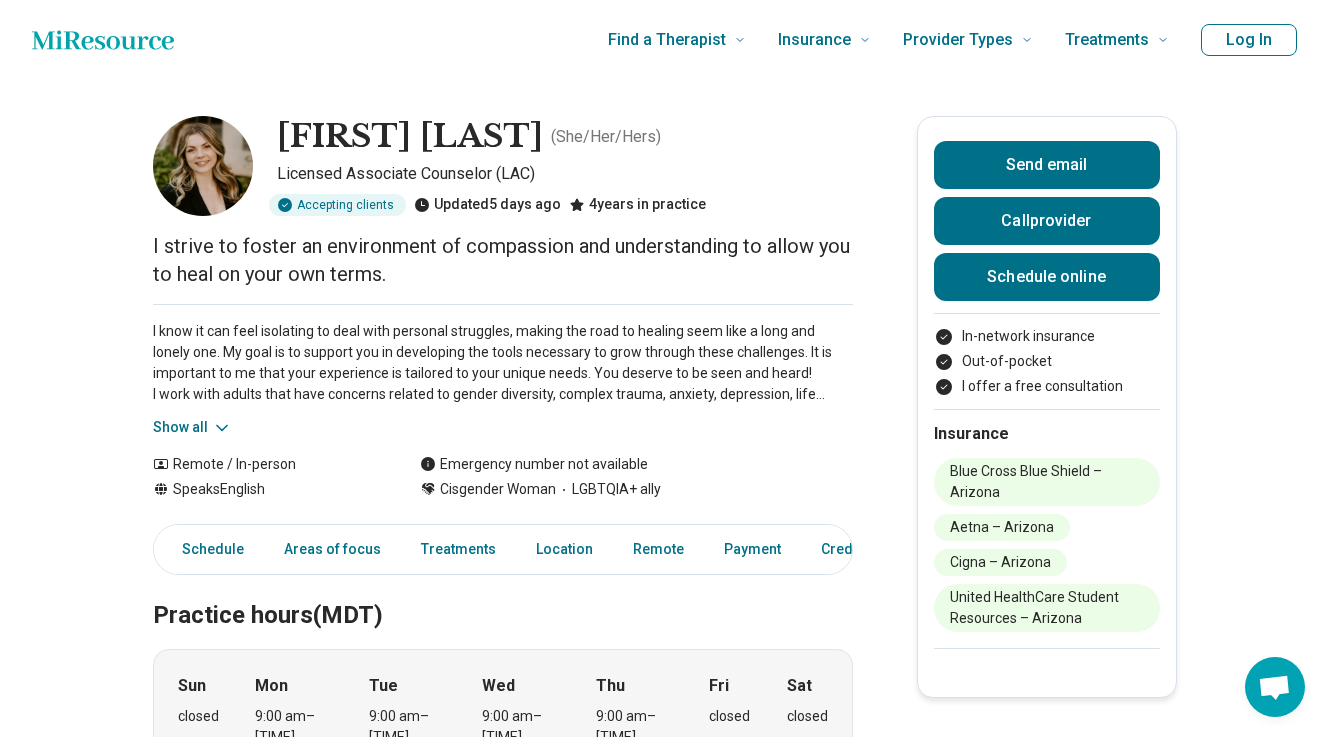 click on "Show all" at bounding box center (192, 427) 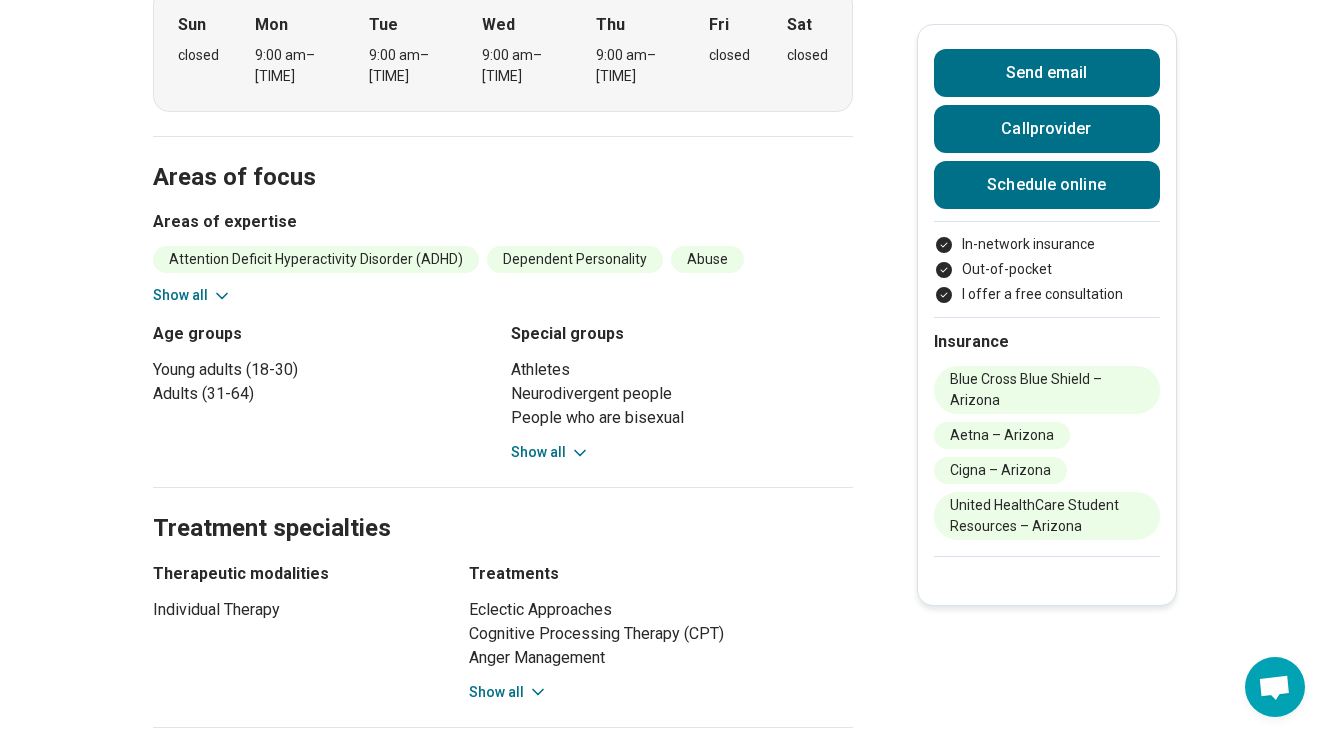 scroll, scrollTop: 776, scrollLeft: 0, axis: vertical 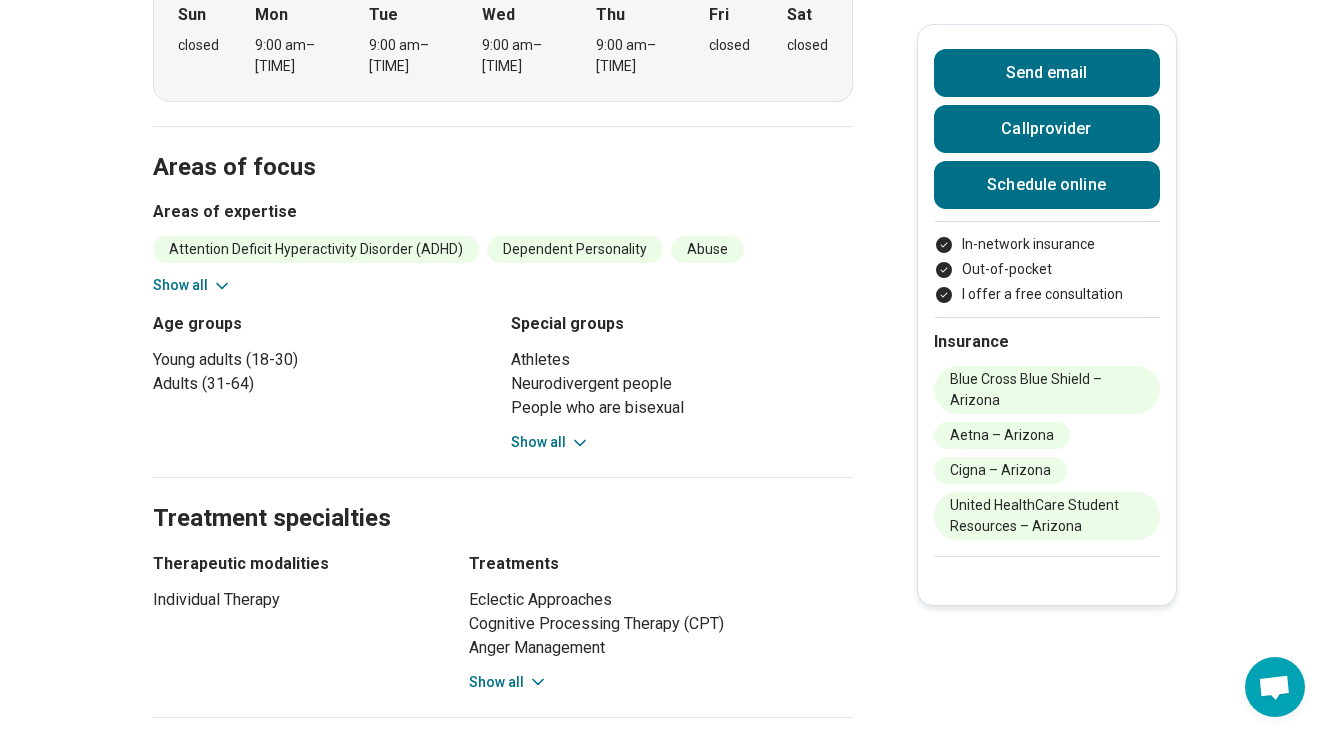 click on "Show all" at bounding box center (550, 442) 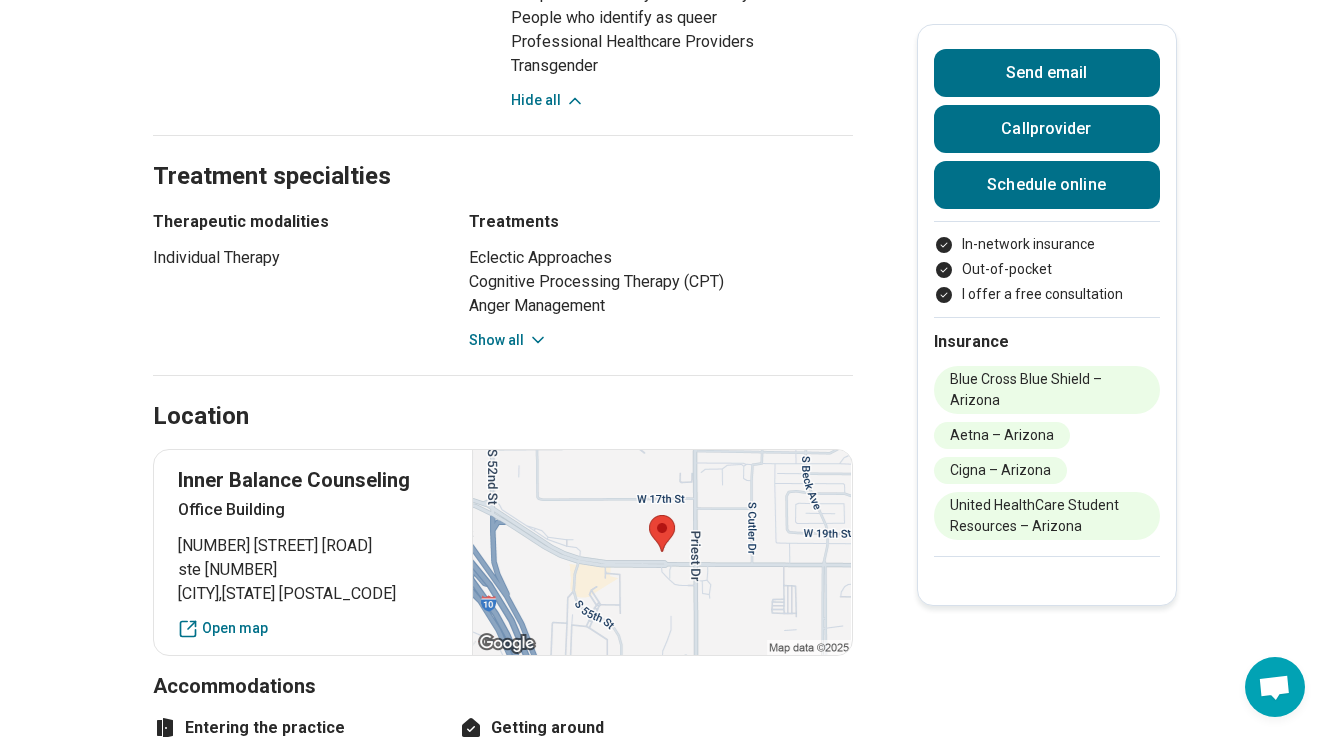 scroll, scrollTop: 1263, scrollLeft: 0, axis: vertical 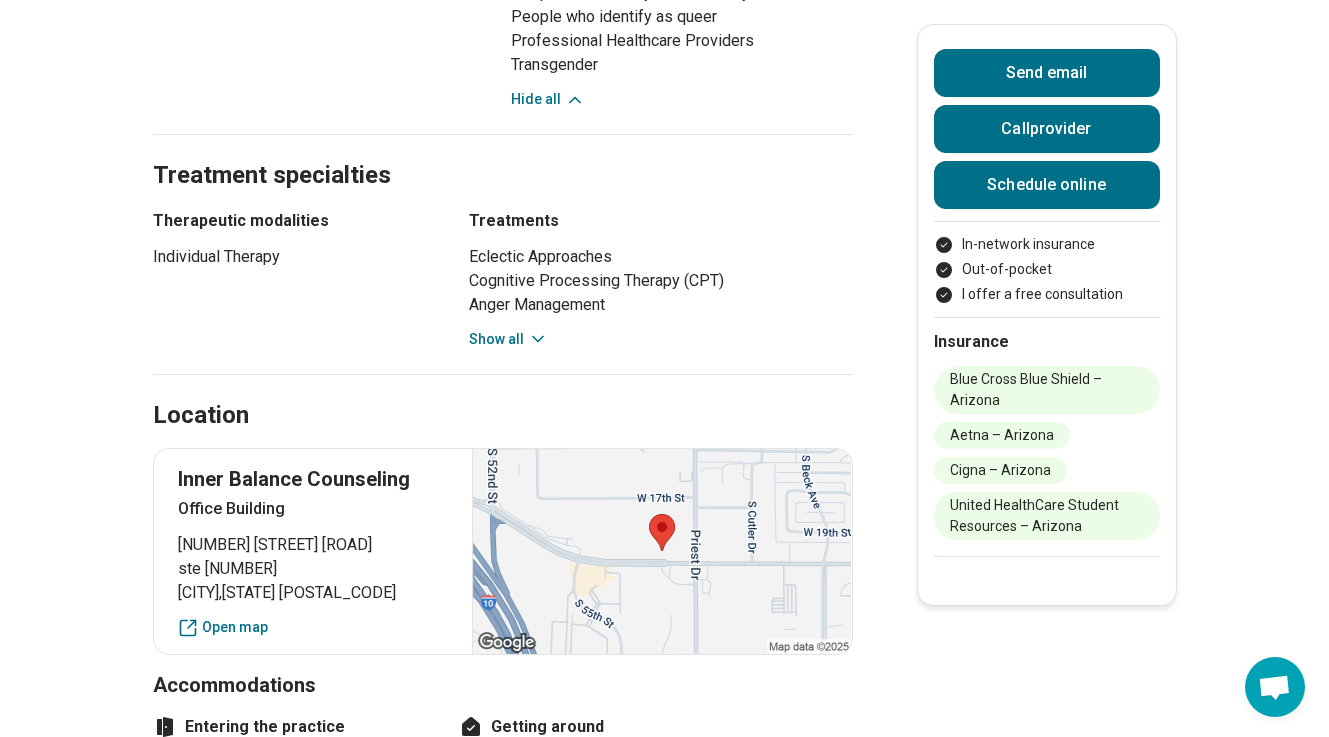 click on "Treatment specialties Therapeutic modalities Individual Therapy Treatments Eclectic Approaches Cognitive Processing Therapy (CPT) Anger Management Trauma-Focused Cognitive Behavioral Therapy Eye Movement Desensitization and Reprocessing (EMDR) Solution-Focused Therapy Cognitive Behavioral Therapy (CBT) Mindfulness Training Dialectical Behavior Therapy (DBT) Show all" at bounding box center (503, 254) 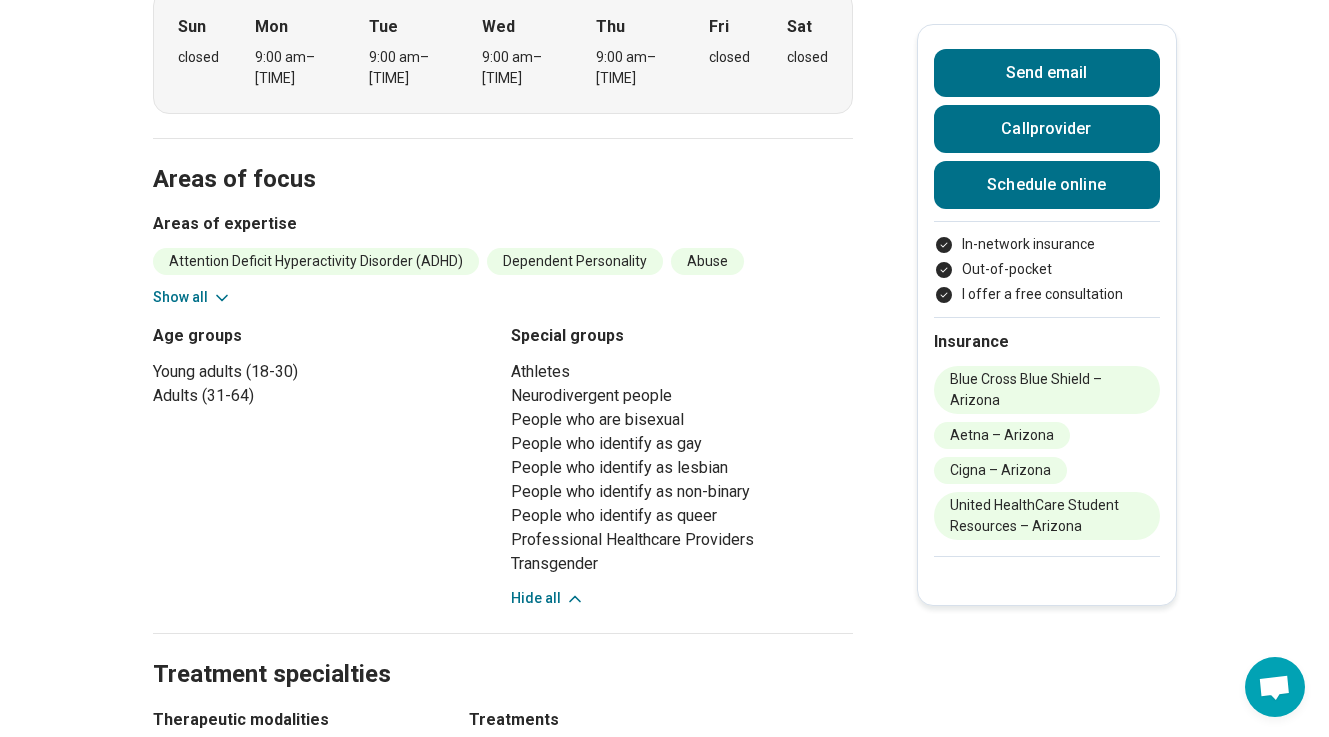 scroll, scrollTop: 763, scrollLeft: 0, axis: vertical 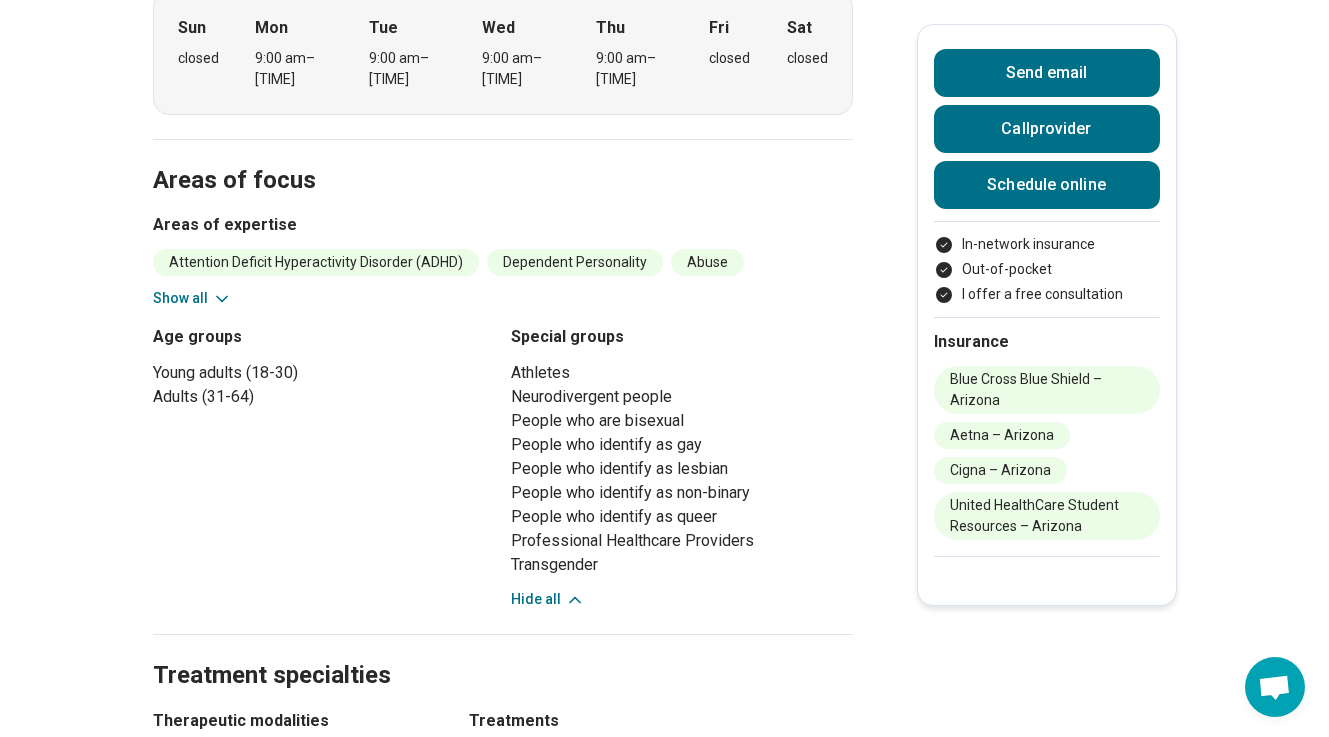 click on "Show all" at bounding box center [192, 298] 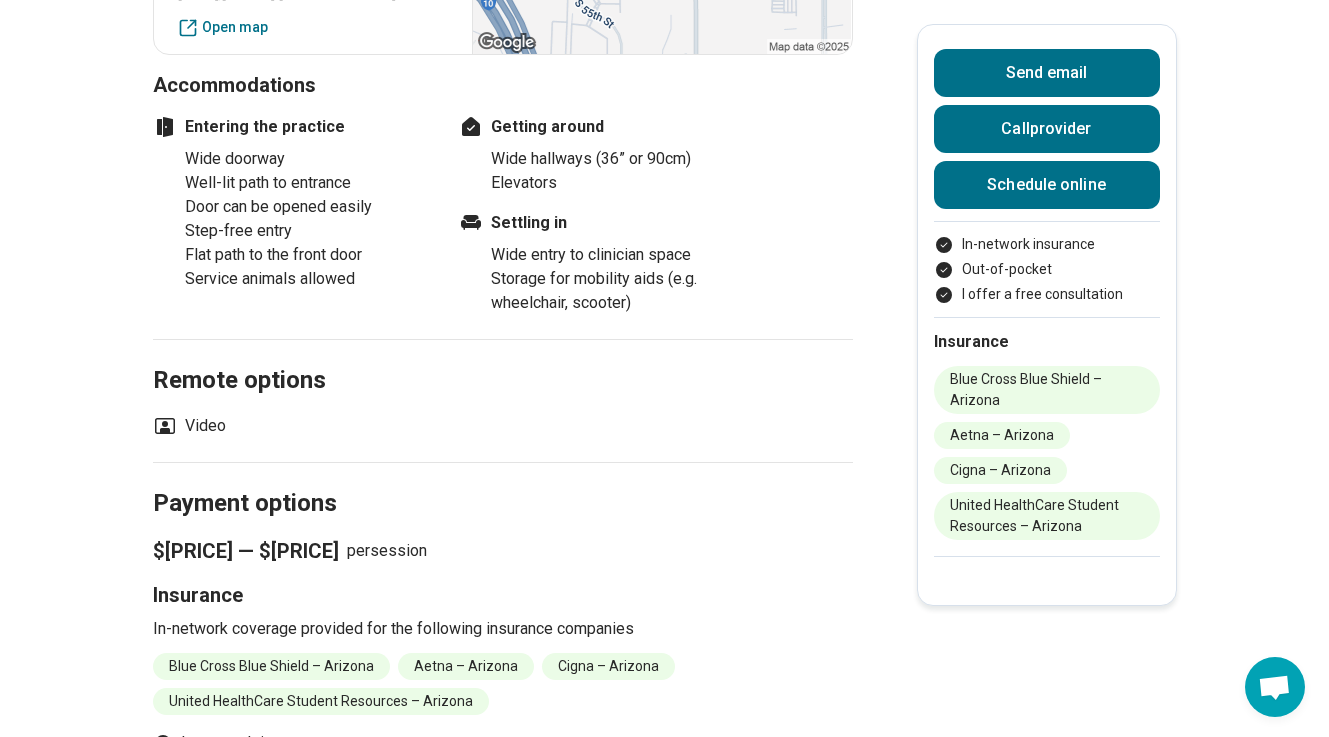 scroll, scrollTop: 2635, scrollLeft: 0, axis: vertical 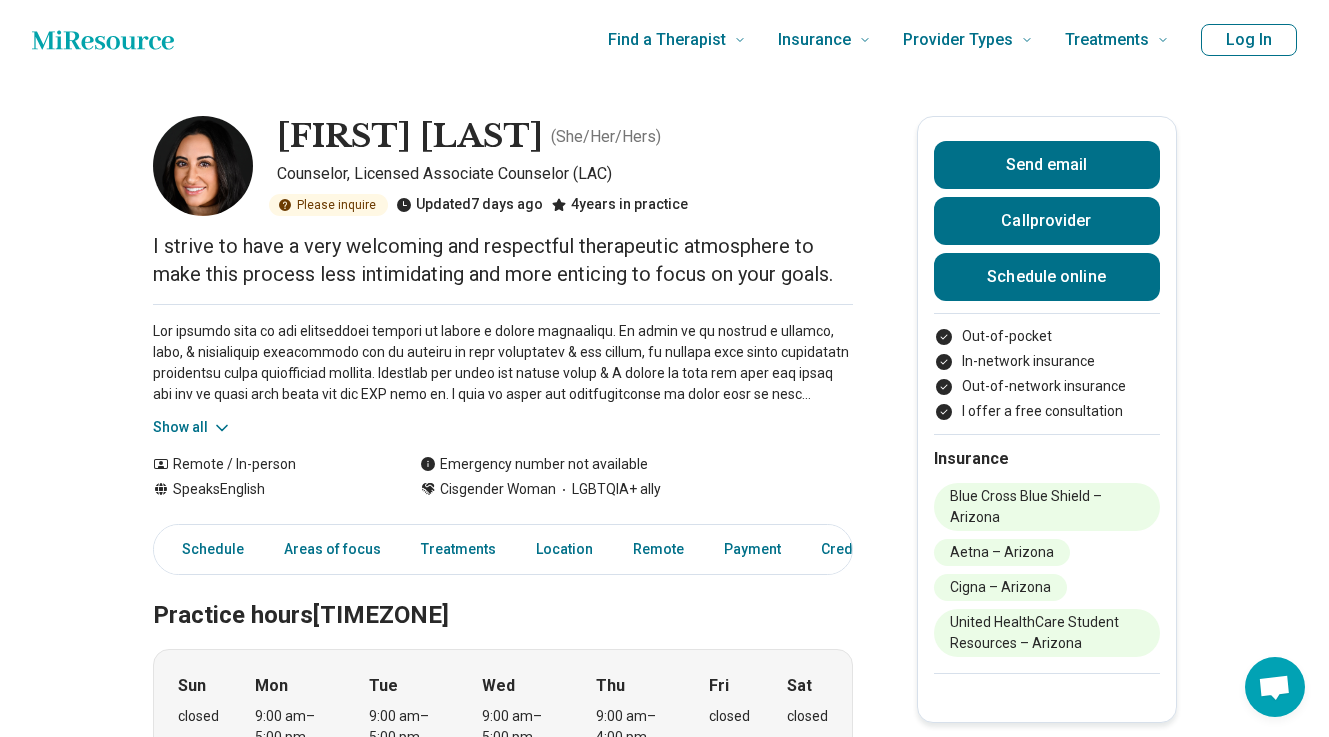 click on "Yasmin Kazemi ( She/Her/Hers ) Counselor, Licensed Associate Counselor (LAC) Please inquire Updated  7 days ago 4  years in practice I strive to have a very welcoming and respectful therapeutic atmosphere to make this process less intimidating and more enticing to focus on your goals. Show all Remote / In-person Speaks  English Emergency number not available Cisgender Woman LGBTQIA+ ally Send email Call  provider Schedule online Out-of-pocket In-network insurance Out-of-network insurance I offer a free consultation Insurance Blue Cross Blue Shield – Arizona Aetna – Arizona Cigna – Arizona United HealthCare Student Resources – Arizona Schedule Areas of focus Treatments Location Remote Payment Credentials Other Practice hours  (MDT) Sun closed Mon 9:00 am  –   5:00 pm Tue 9:00 am  –   5:00 pm Wed 9:00 am  –   5:00 pm Thu 9:00 am  –   4:00 pm Fri closed Sat closed Areas of focus Areas of expertise Attention Deficit Hyperactivity Disorder (ADHD) Dependent Personality Abuse Adoption Aging Anxiety" at bounding box center (664, 1600) 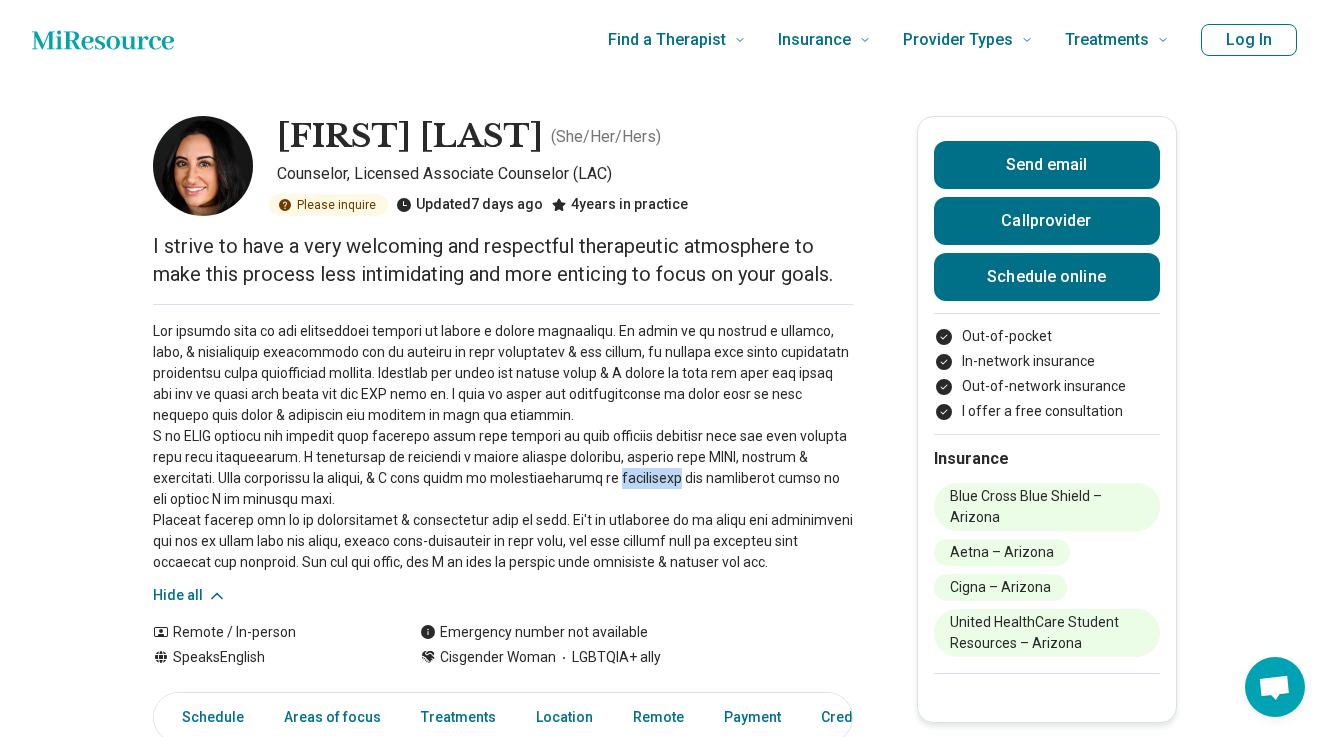 click at bounding box center (503, 447) 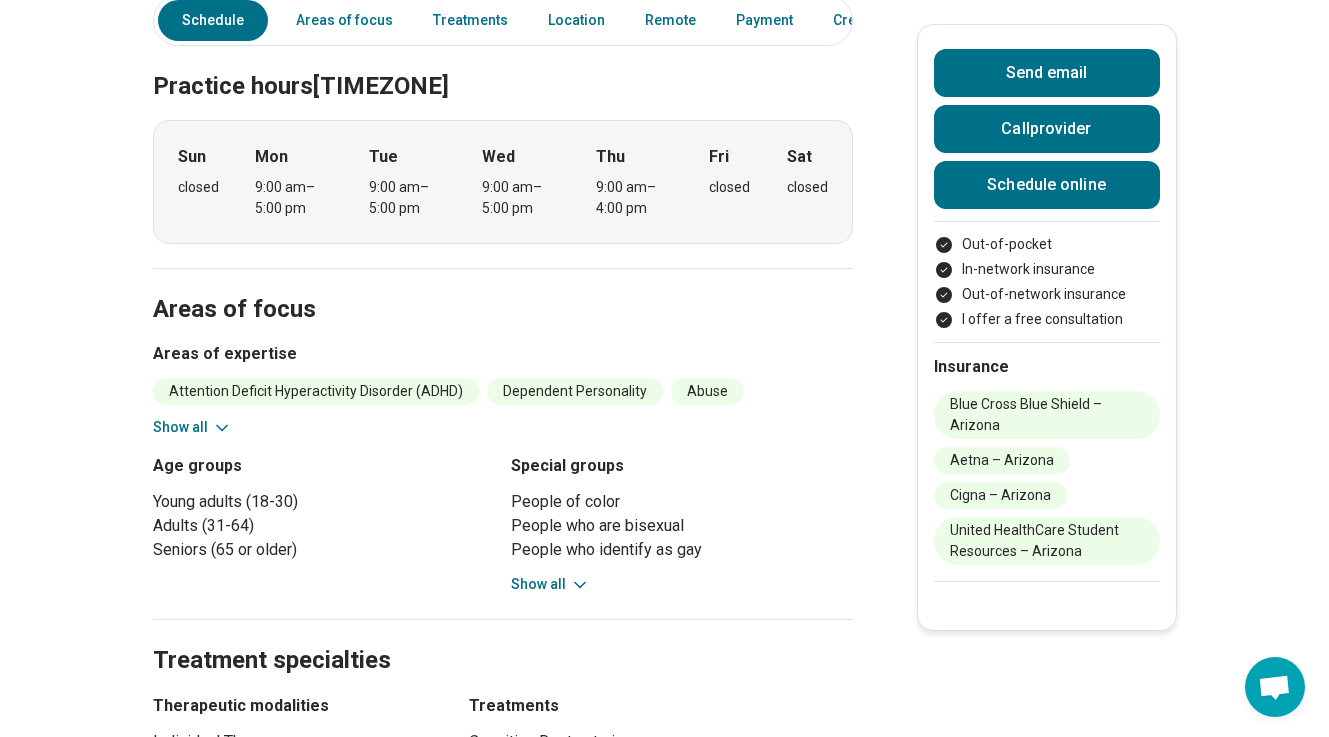 scroll, scrollTop: 719, scrollLeft: 0, axis: vertical 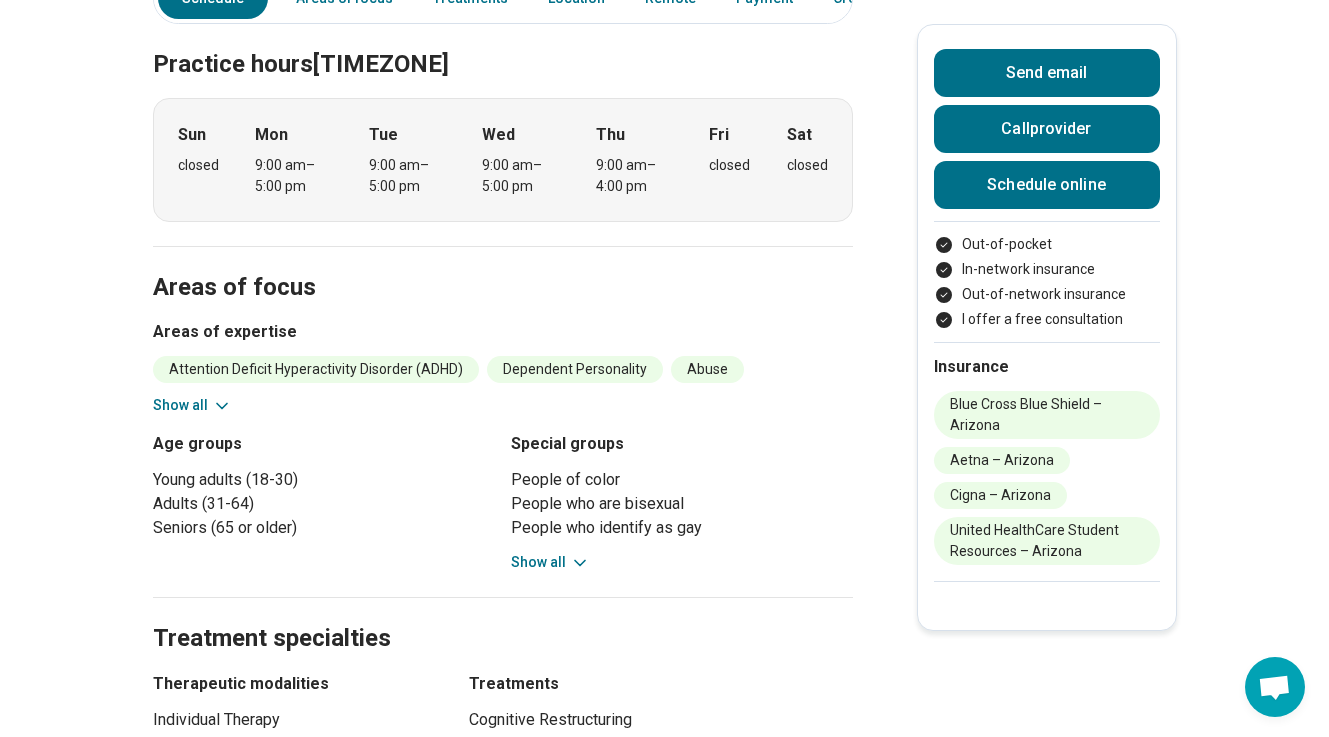 click on "Show all" at bounding box center (192, 405) 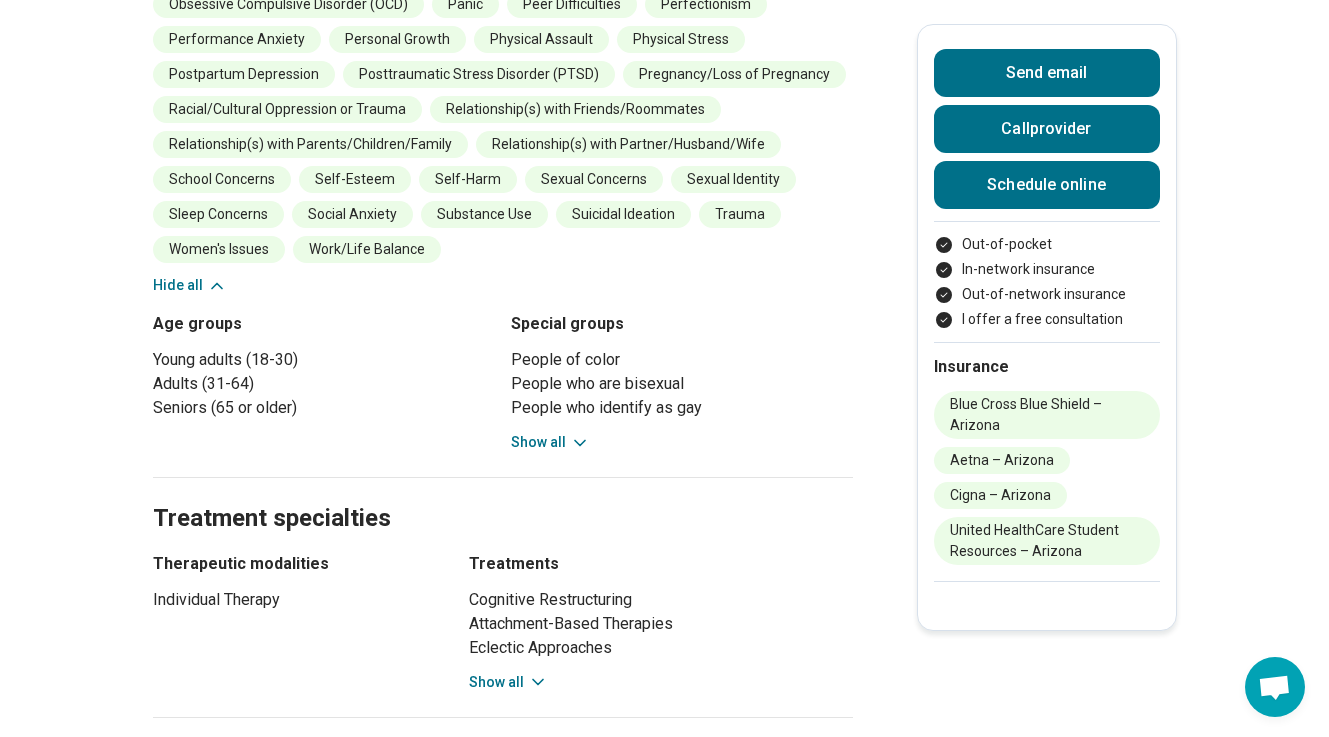 scroll, scrollTop: 1529, scrollLeft: 0, axis: vertical 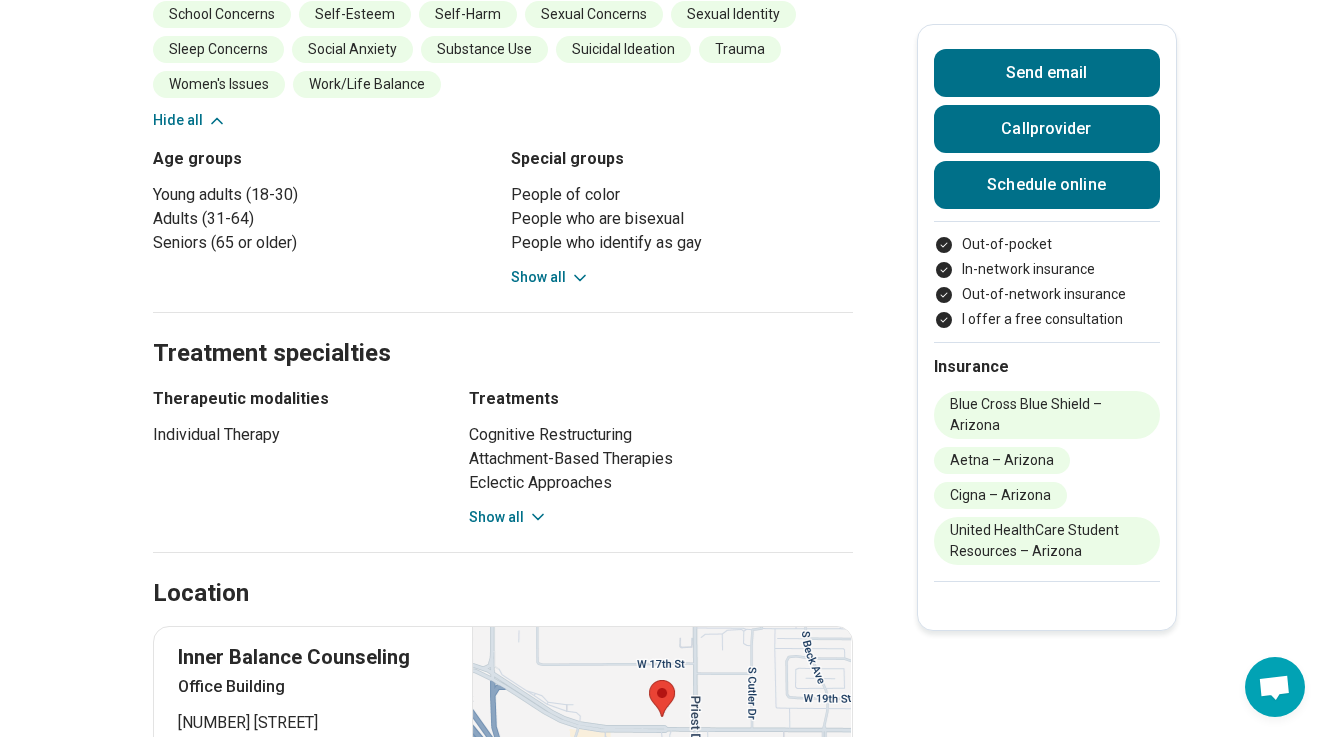 click on "Show all" at bounding box center (508, 517) 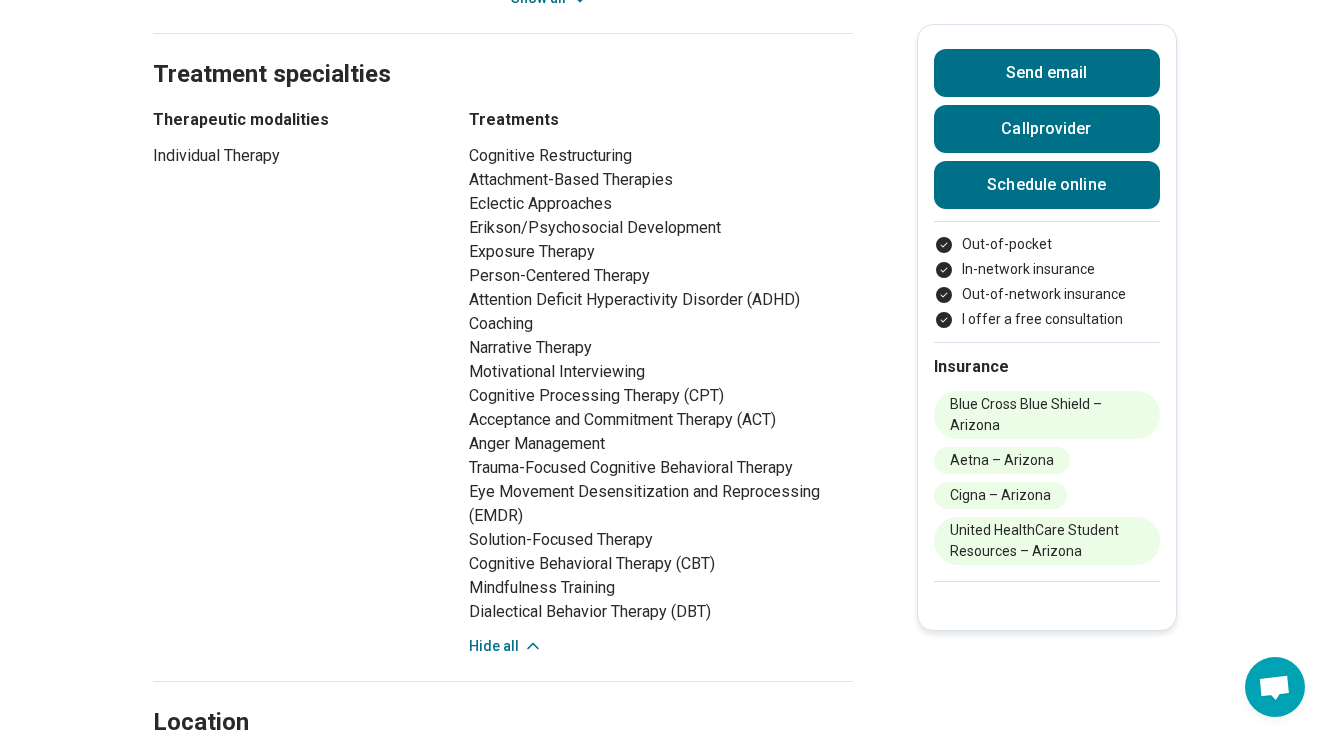 scroll, scrollTop: 1819, scrollLeft: 0, axis: vertical 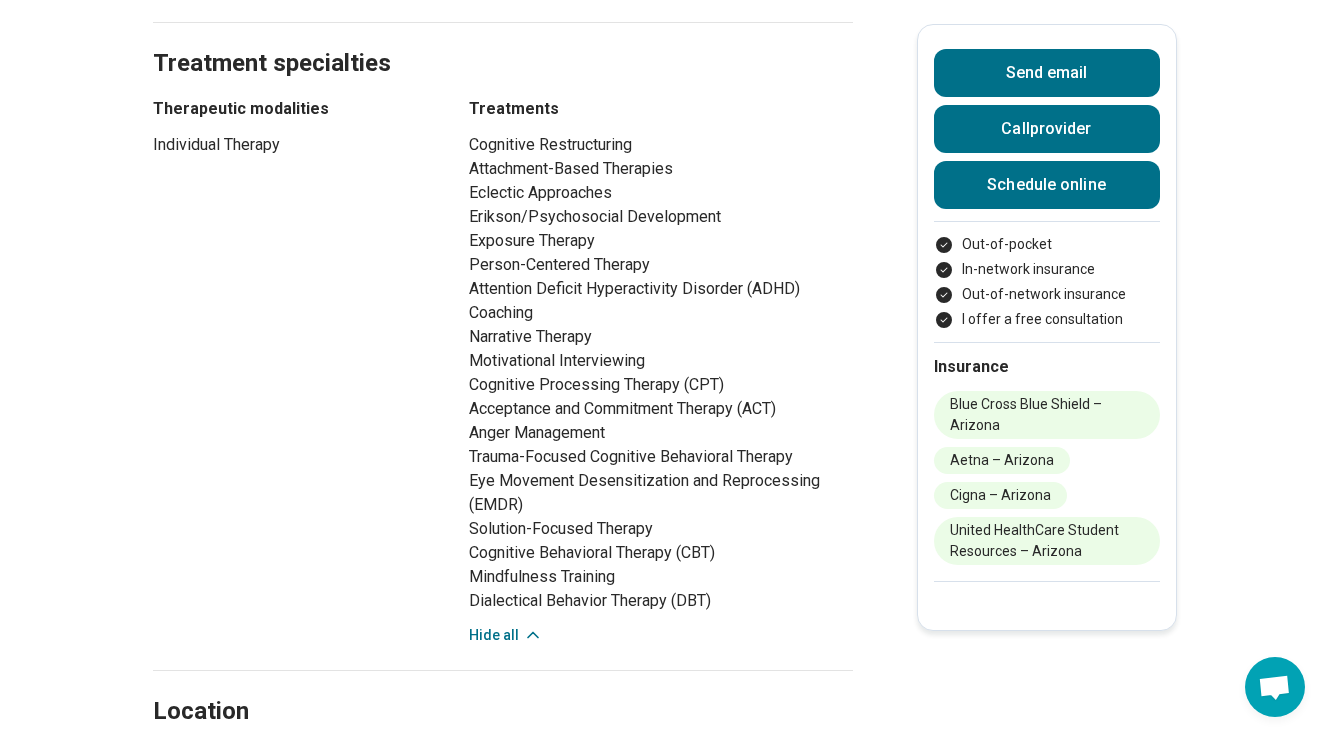 click on "Hide all" at bounding box center [506, 635] 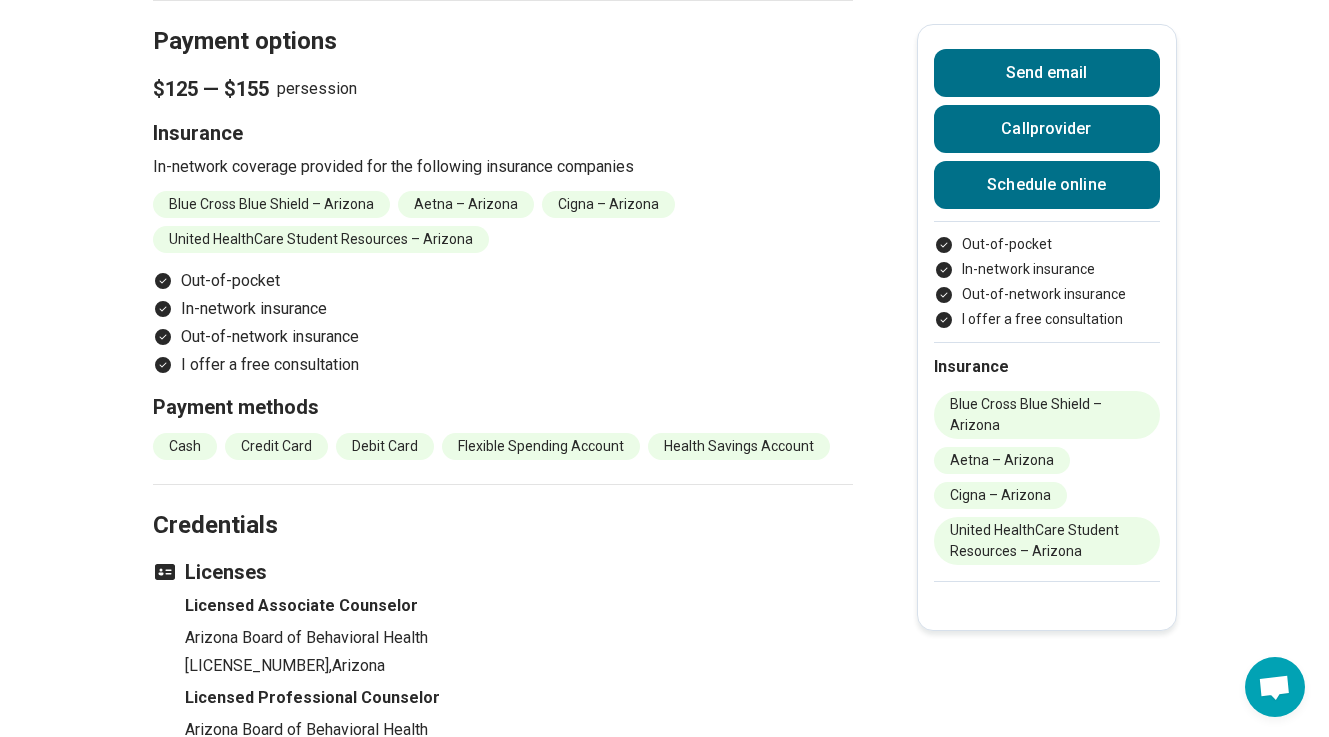 scroll, scrollTop: 2708, scrollLeft: 0, axis: vertical 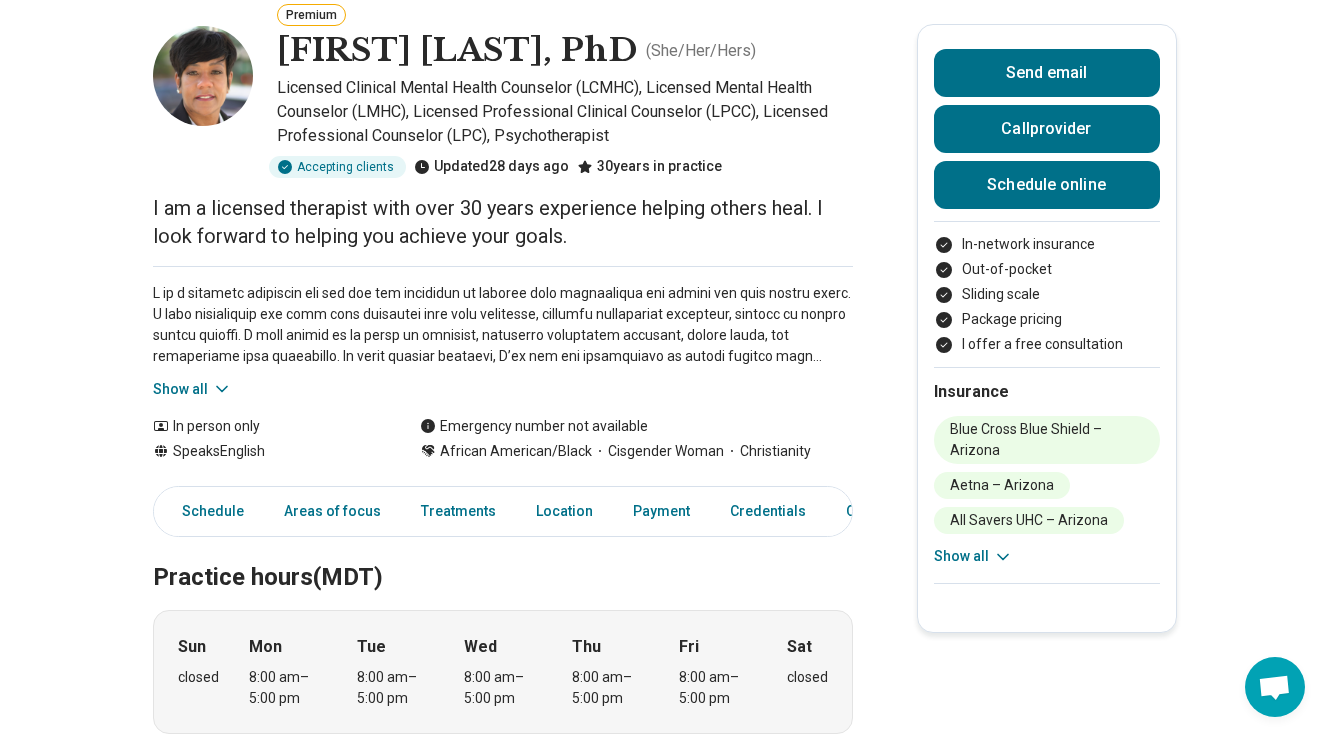 click on "Show all" at bounding box center (973, 556) 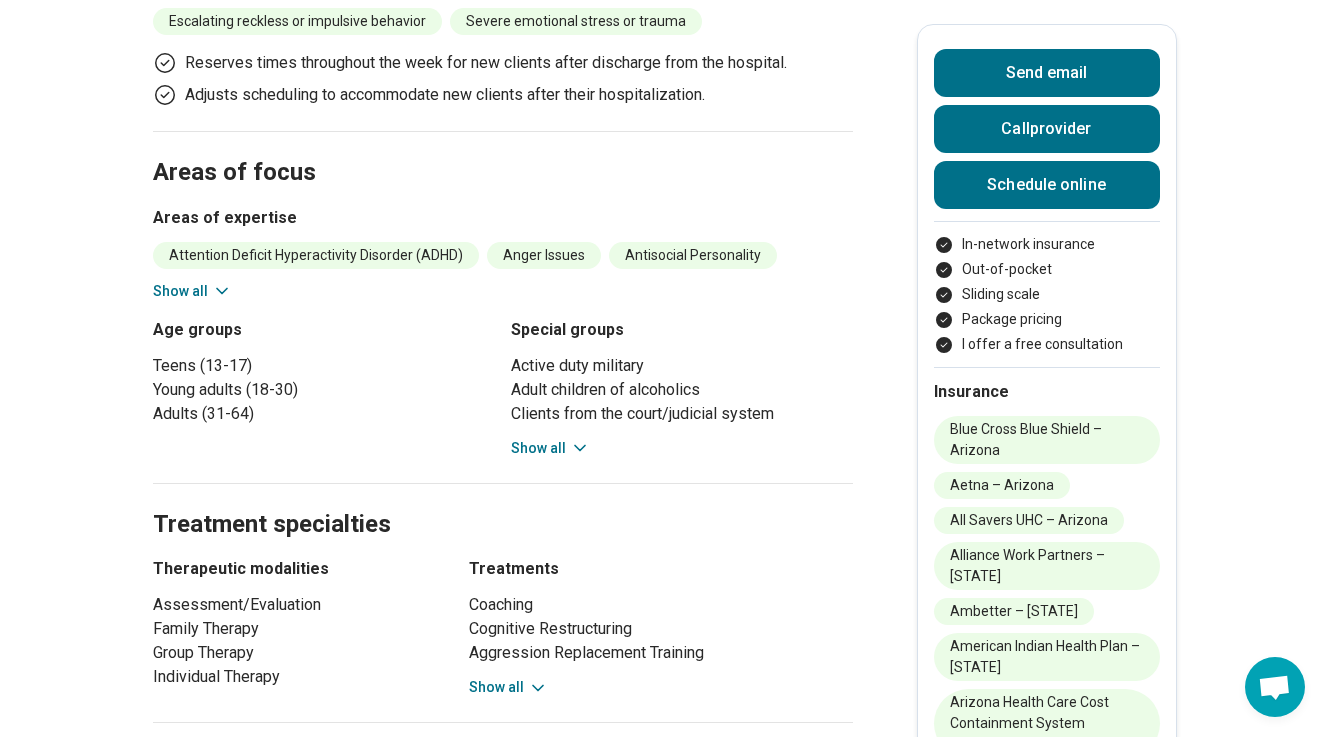 scroll, scrollTop: 1001, scrollLeft: 0, axis: vertical 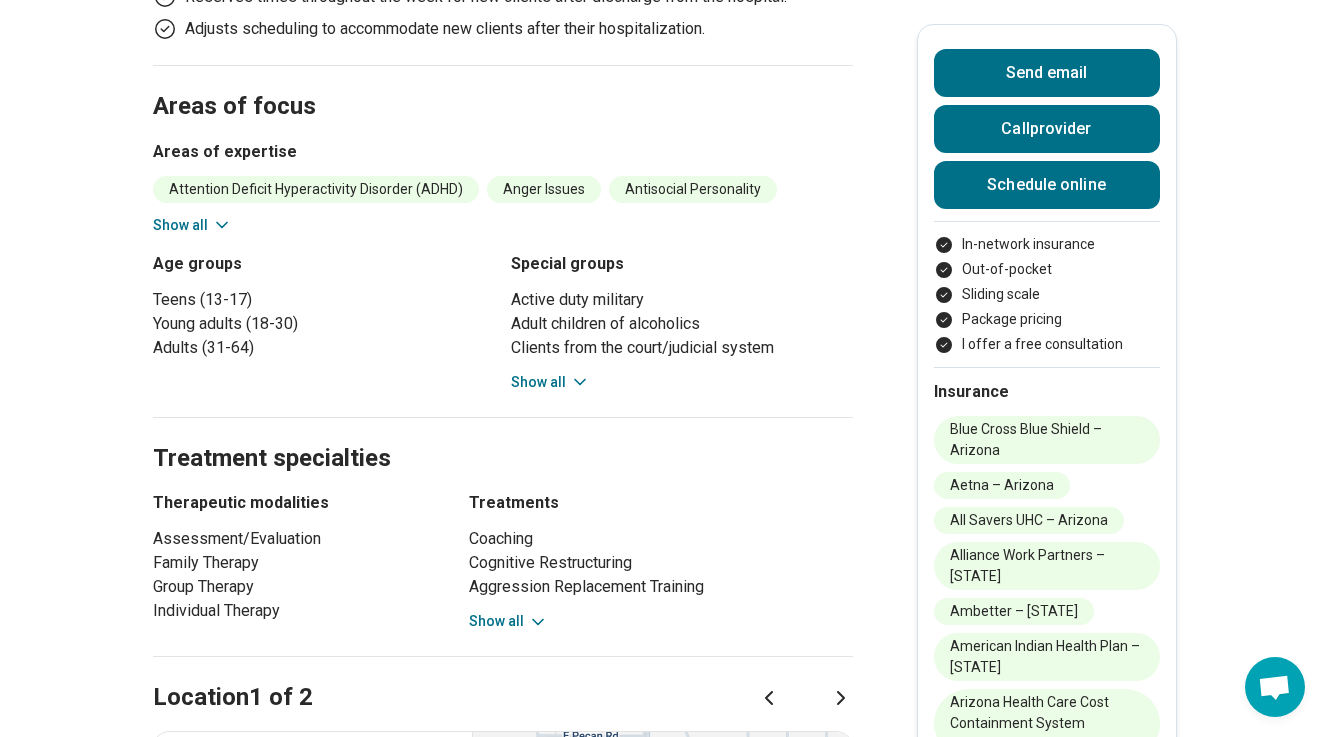 click on "Show all" at bounding box center [192, 225] 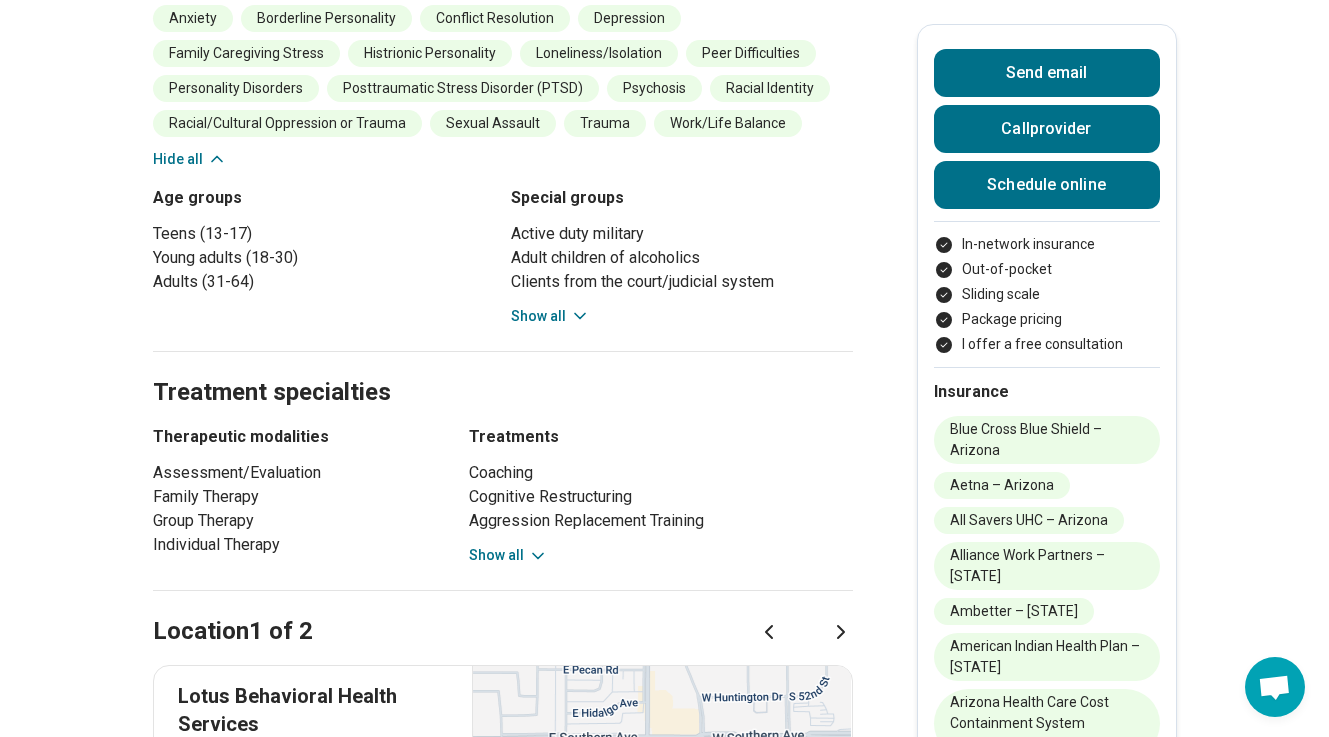 scroll, scrollTop: 1210, scrollLeft: 0, axis: vertical 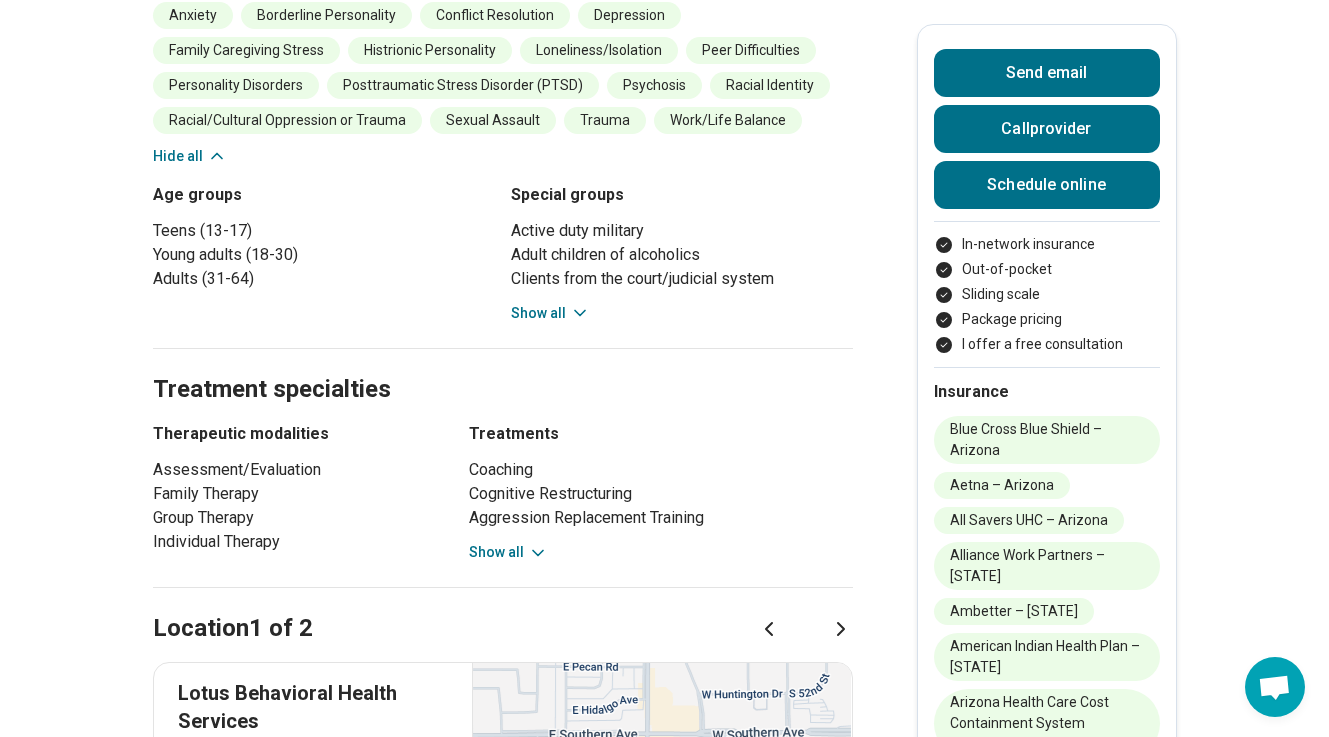 click on "Coaching Cognitive Restructuring Aggression Replacement Training Culturally-Sensitive Therapy Eclectic Approaches Person-Centered Therapy Attention Deficit Hyperactivity Disorder (ADHD) Coaching Social Skills Training Motivational Interviewing Behavior Therapy Acceptance and Commitment Therapy (ACT) Anger Management Brief Psychotherapy Trauma-Focused Cognitive Behavioral Therapy Eye Movement Desensitization and Reprocessing (EMDR) Solution-Focused Therapy Cognitive Behavioral Therapy (CBT) Mindfulness Training Dialectical Behavior Therapy (DBT) Show all" at bounding box center [661, 510] 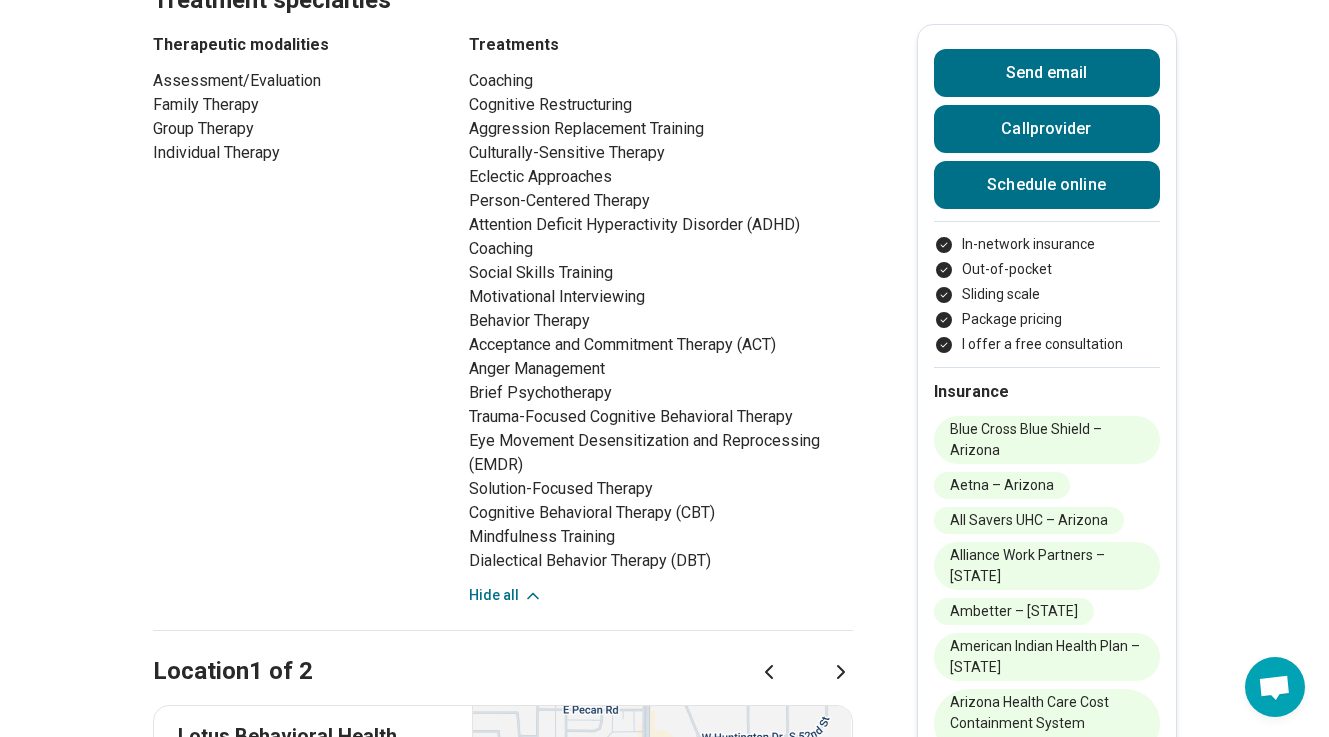 scroll, scrollTop: 1571, scrollLeft: 0, axis: vertical 